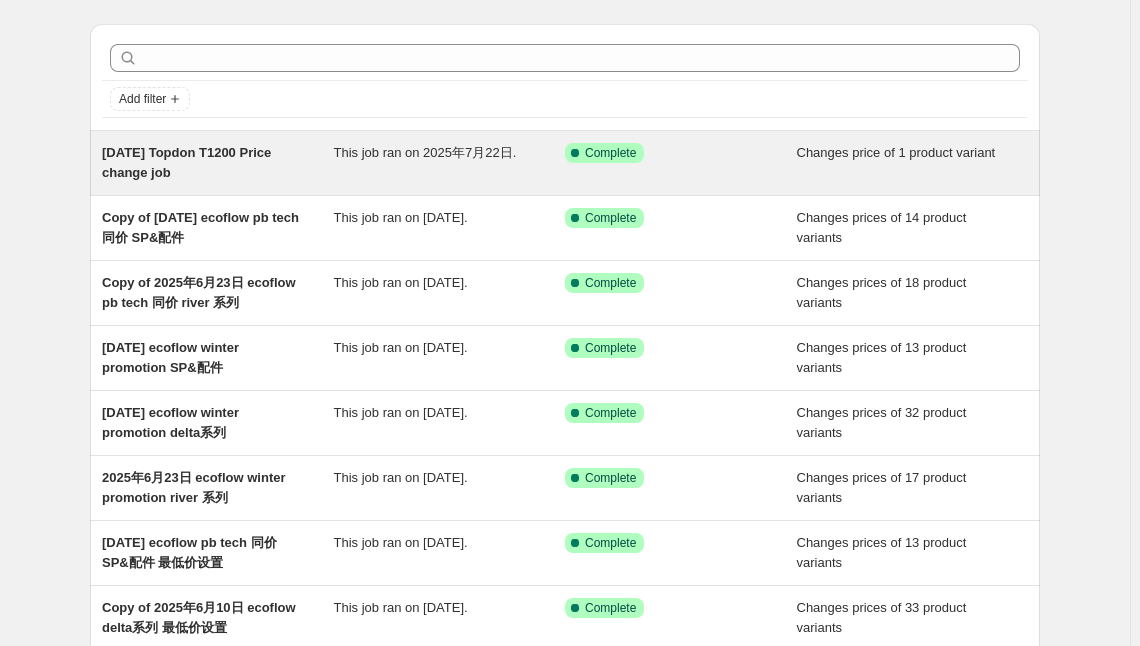 scroll, scrollTop: 90, scrollLeft: 0, axis: vertical 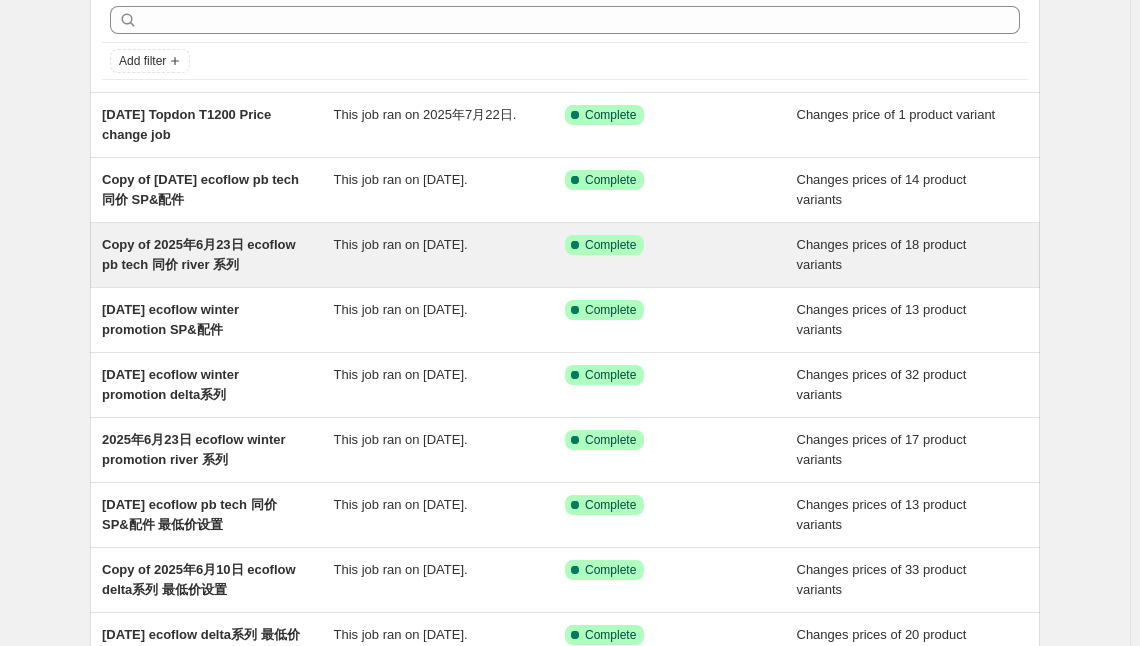 click on "Copy of 2025年6月23日 ecoflow pb tech 同价 river 系列" at bounding box center [199, 254] 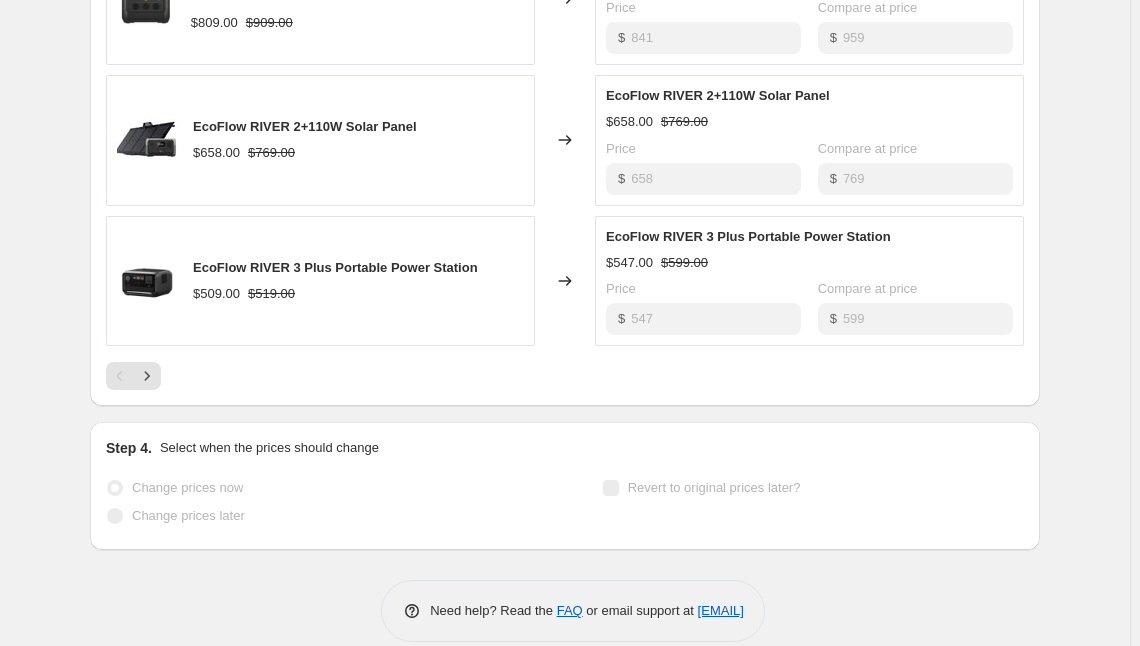 scroll, scrollTop: 1294, scrollLeft: 0, axis: vertical 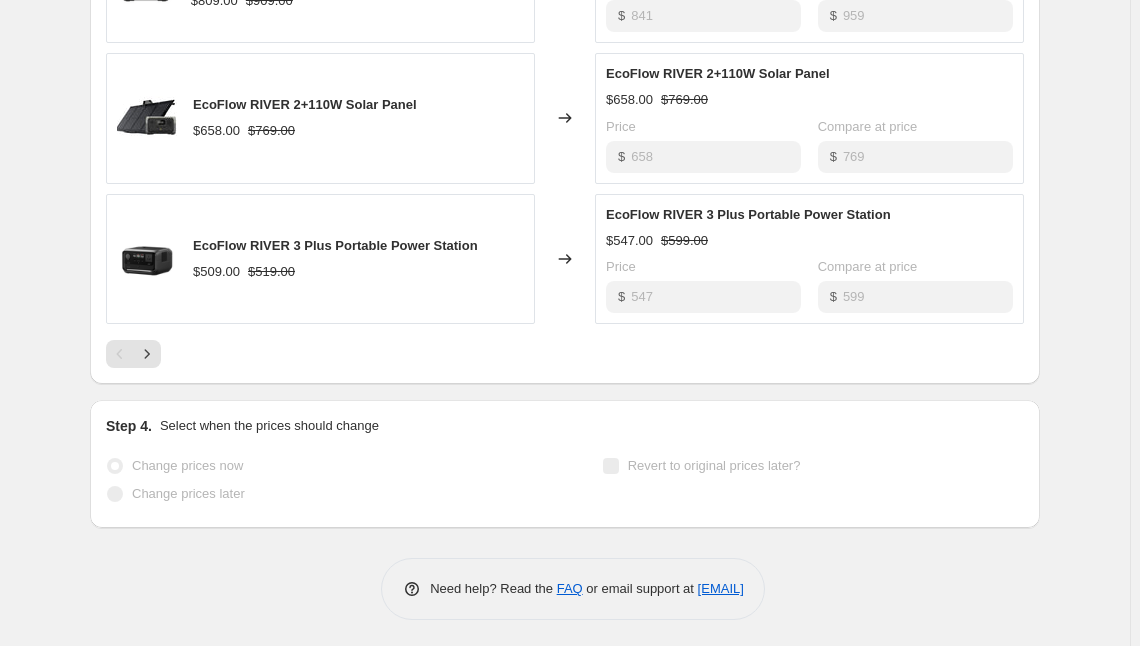 click on "PRICE CHANGE RECAP 18 product variants were affected by this price change: EcoFlow RIVER 2 Portable Power Station | 300W | 256Wh $349.00 $420.00 Changed to EcoFlow RIVER 2 Portable Power Station | 300W | 256Wh $389.00 $420.00 Price $ 389 Compare at price $ 420 EcoFlow RIVER 2 MAX Portable Power Station | 500W | 512Wh $609.00 $659.00 Changed to EcoFlow RIVER 2 MAX Portable Power Station | 500W | 512Wh $645.00 $699.00 Price $ 645 Compare at price $ 699 EcoFlow RIVER 2 Pro Portable Power Station | 800W | 768Wh $809.00 $909.00 Changed to EcoFlow RIVER 2 Pro Portable Power Station | 800W | 768Wh $841.00 $959.00 Price $ 841 Compare at price $ 959 EcoFlow RIVER 2+110W Solar Panel $658.00 $769.00 Changed to EcoFlow RIVER 2+110W Solar Panel $658.00 $769.00 Price $ 658 Compare at price $ 769 EcoFlow RIVER 3 Plus Portable Power Station $509.00 $519.00 Changed to EcoFlow RIVER 3 Plus Portable Power Station $547.00 $599.00 Price $ 547 Compare at price $ 599" at bounding box center (565, -28) 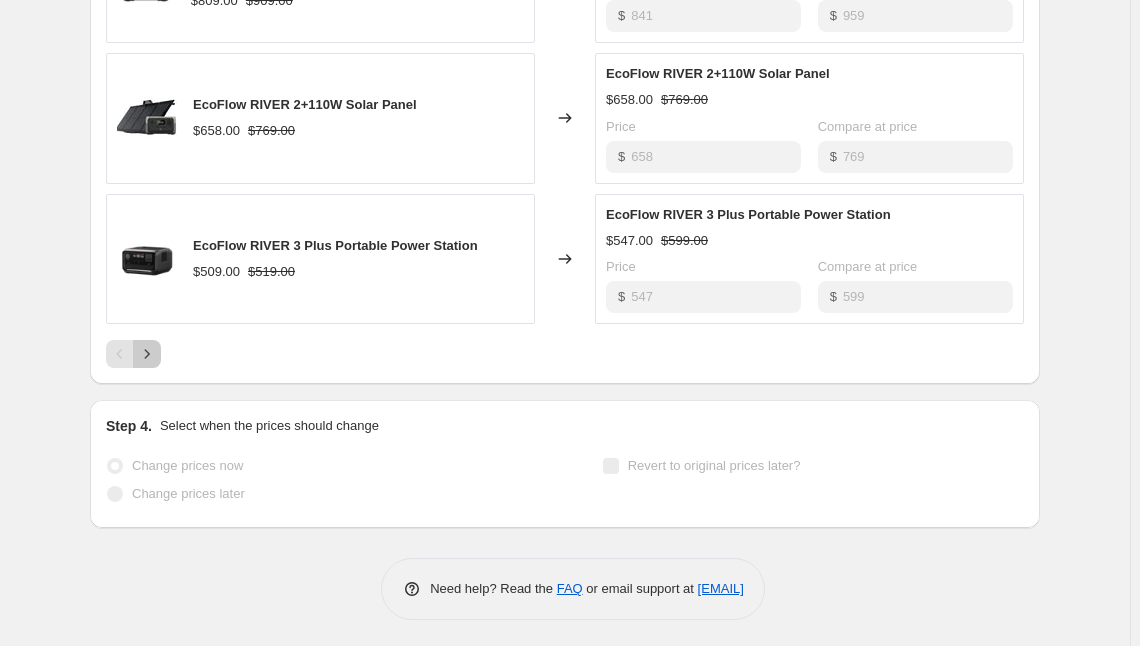 click 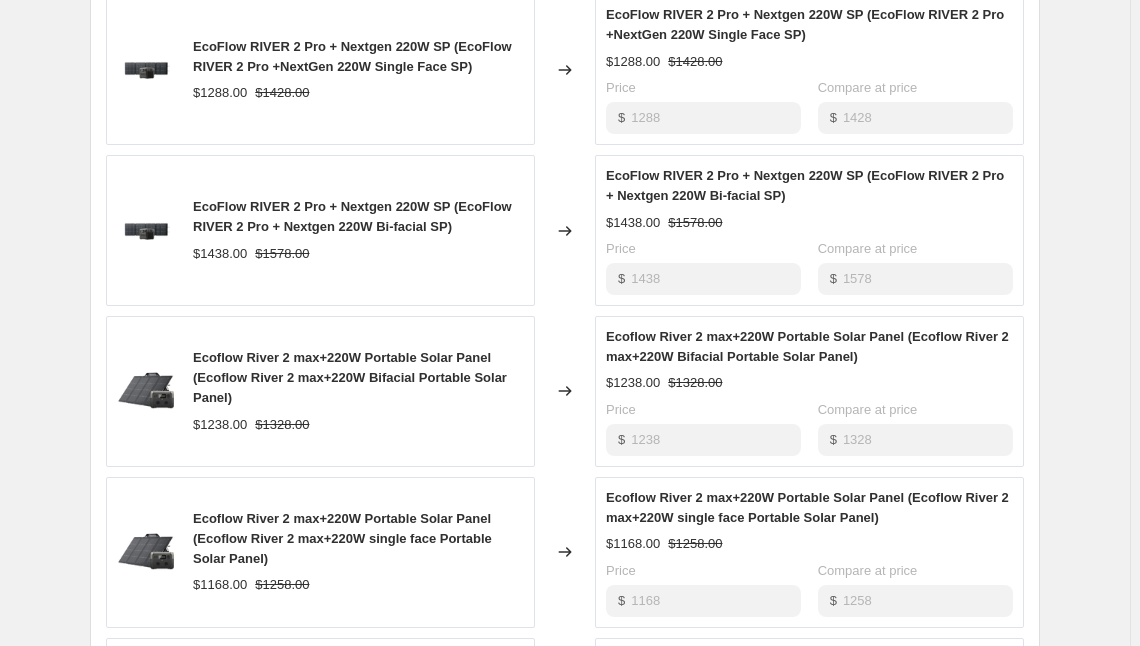 scroll, scrollTop: 1374, scrollLeft: 0, axis: vertical 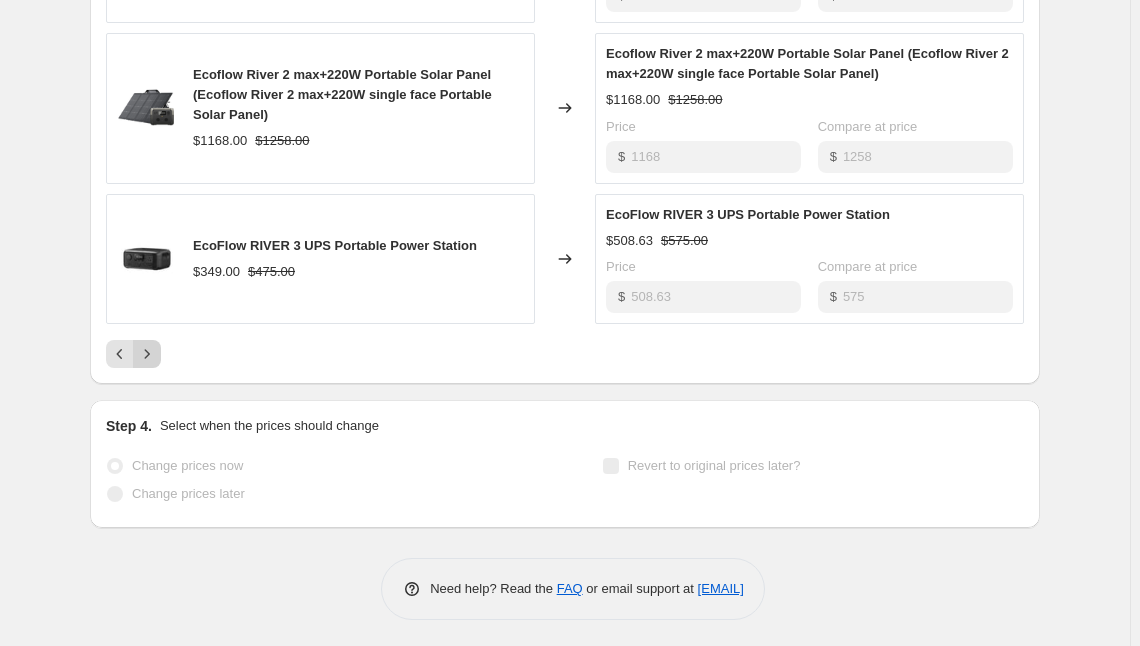 click 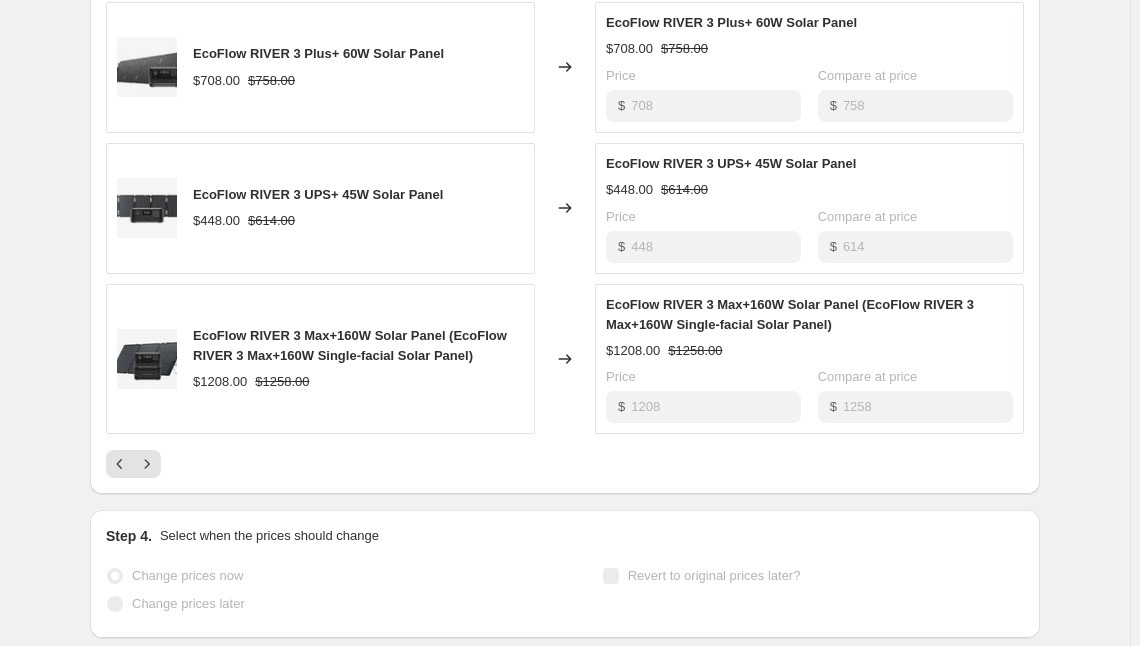 scroll, scrollTop: 1314, scrollLeft: 0, axis: vertical 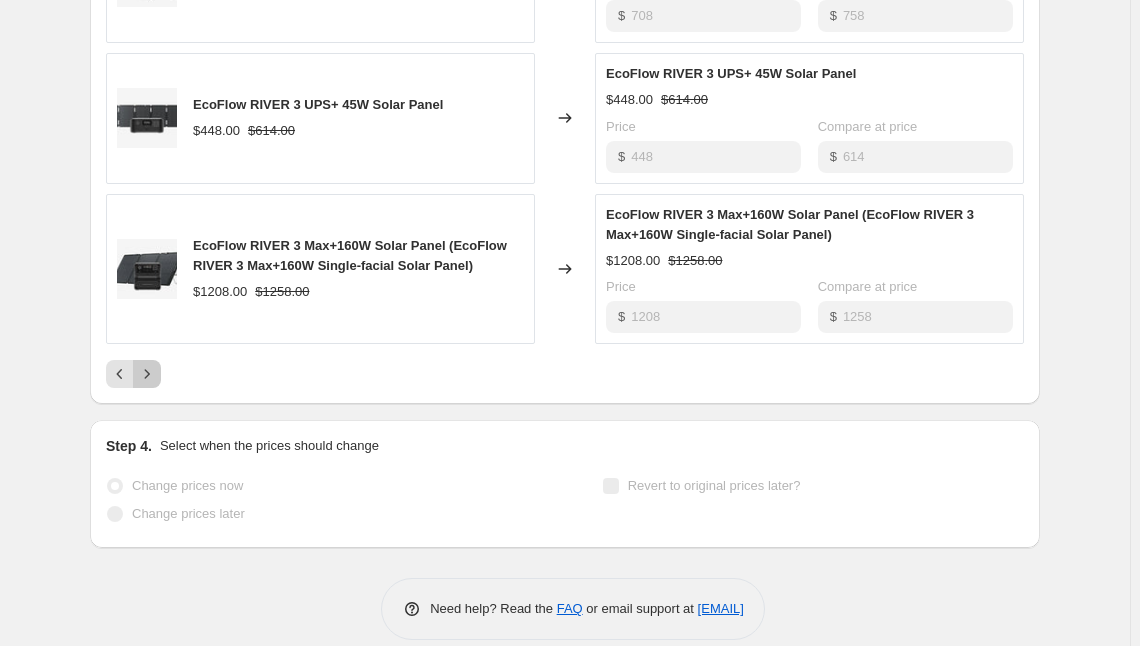 click 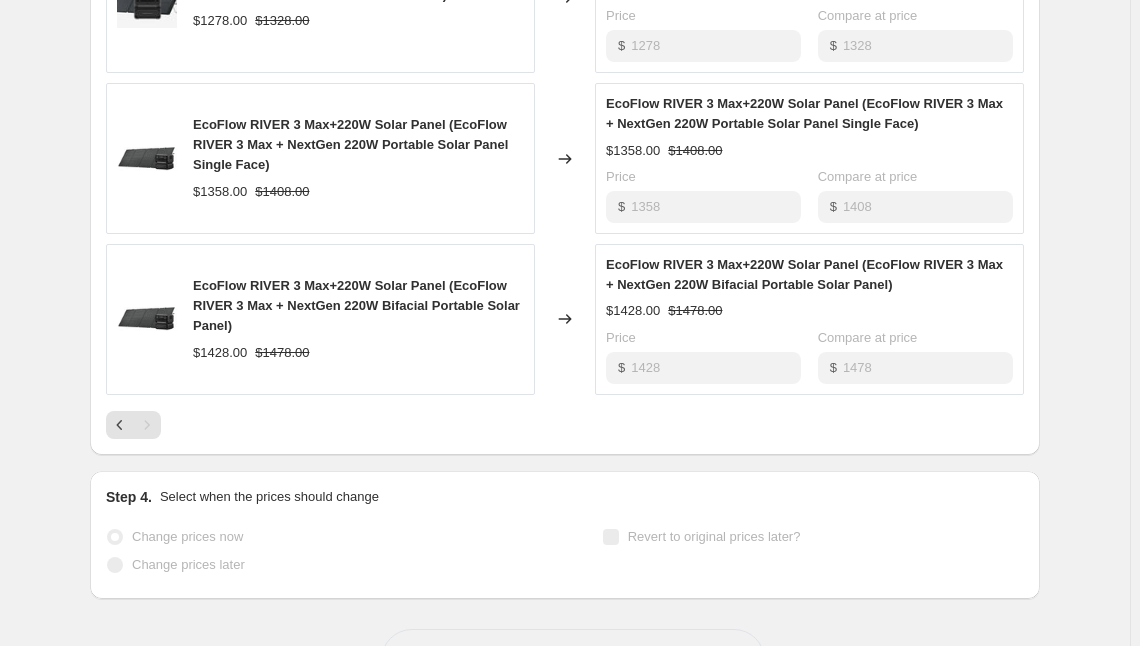 scroll, scrollTop: 1074, scrollLeft: 0, axis: vertical 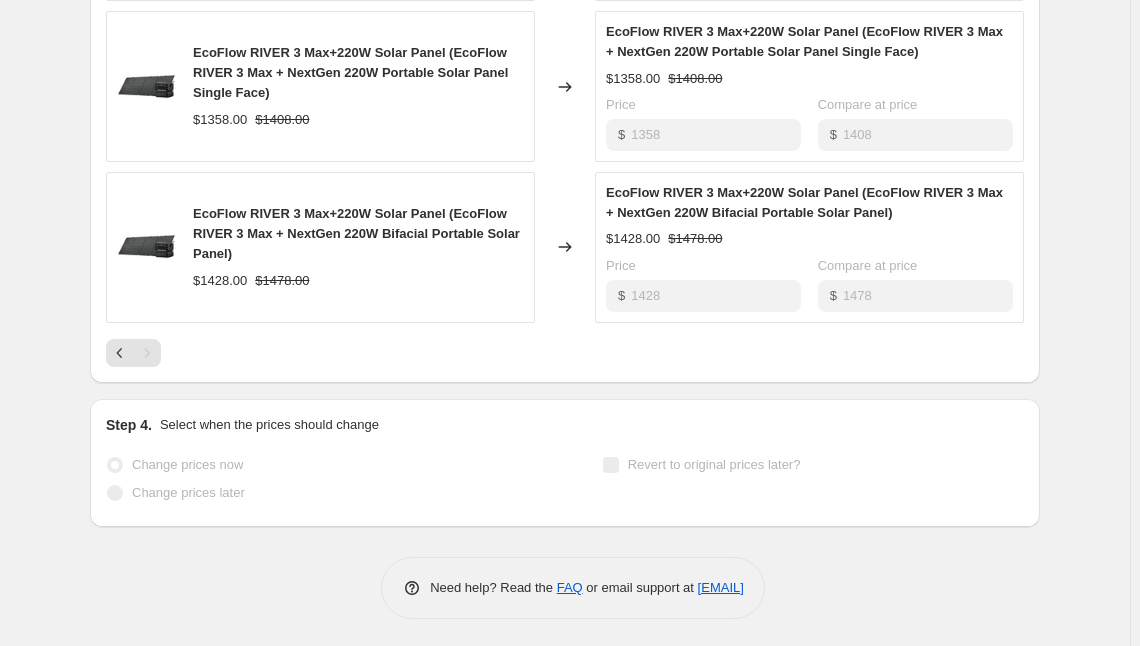 click at bounding box center (147, 353) 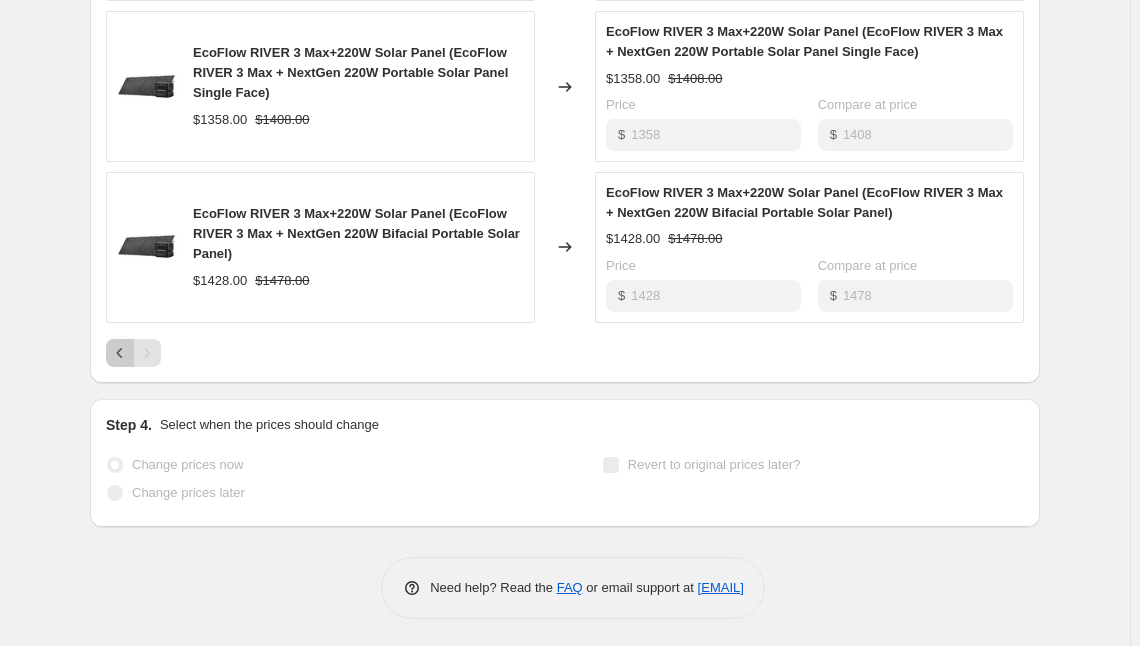 click at bounding box center (120, 353) 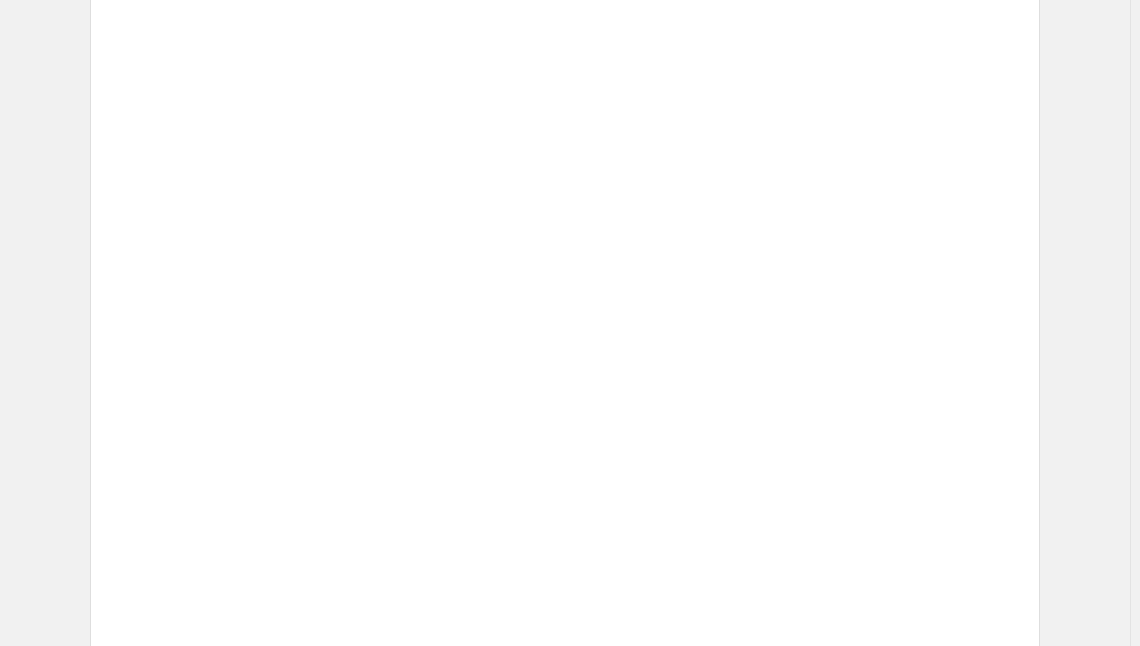 click on "Placeholder $59.05 $65.61" at bounding box center [320, 338] 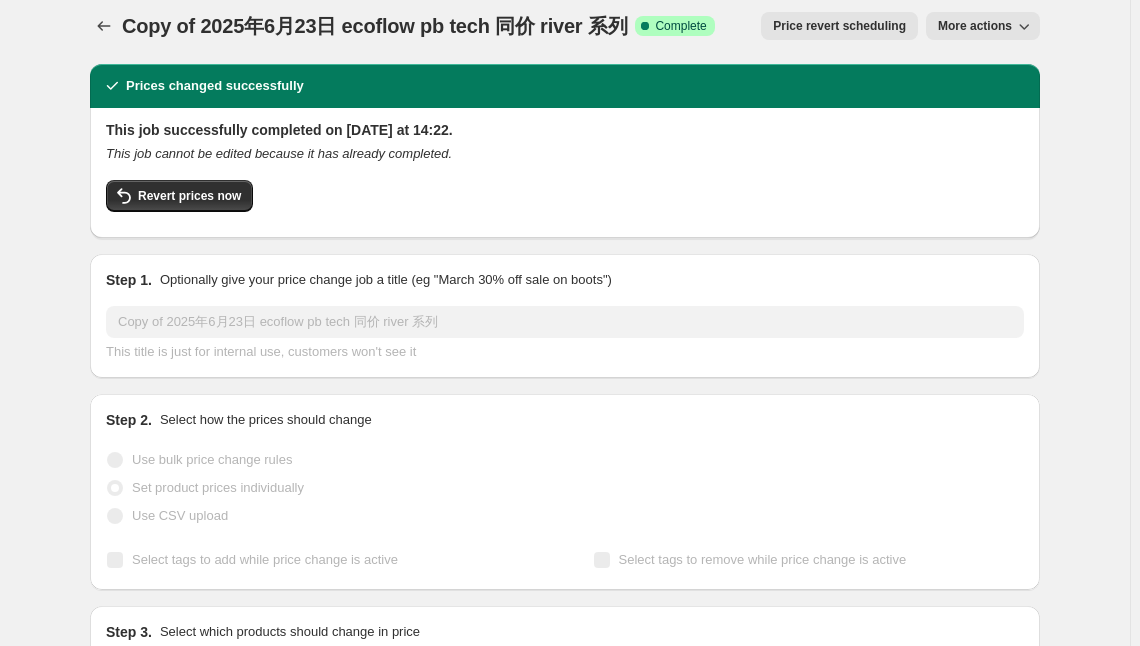 scroll, scrollTop: 0, scrollLeft: 0, axis: both 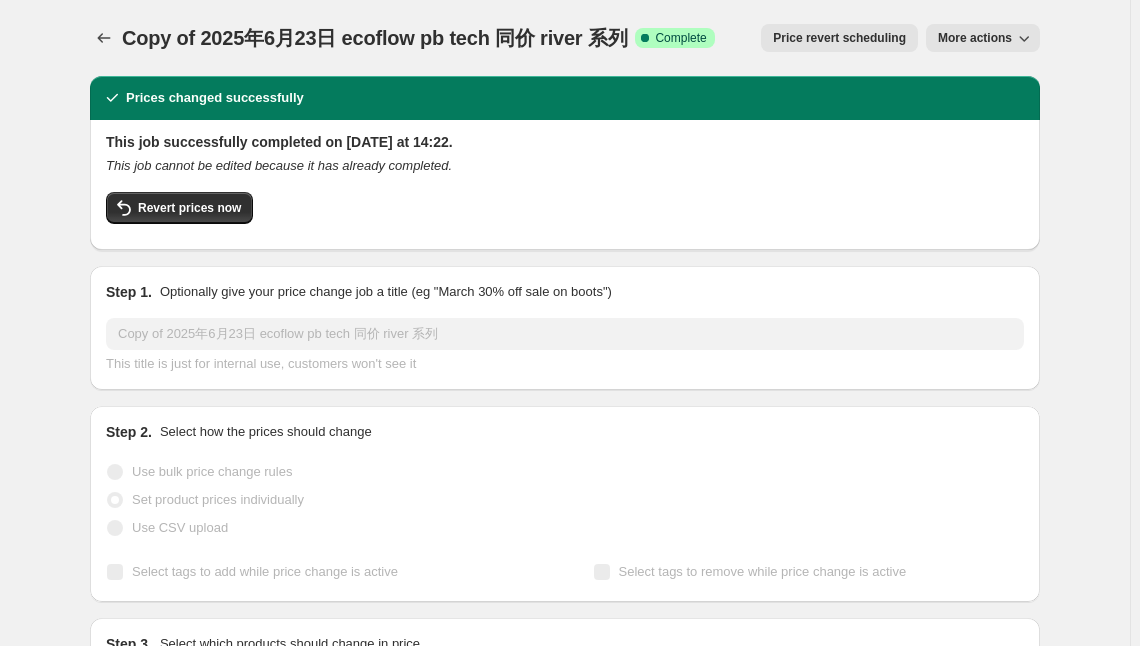 click 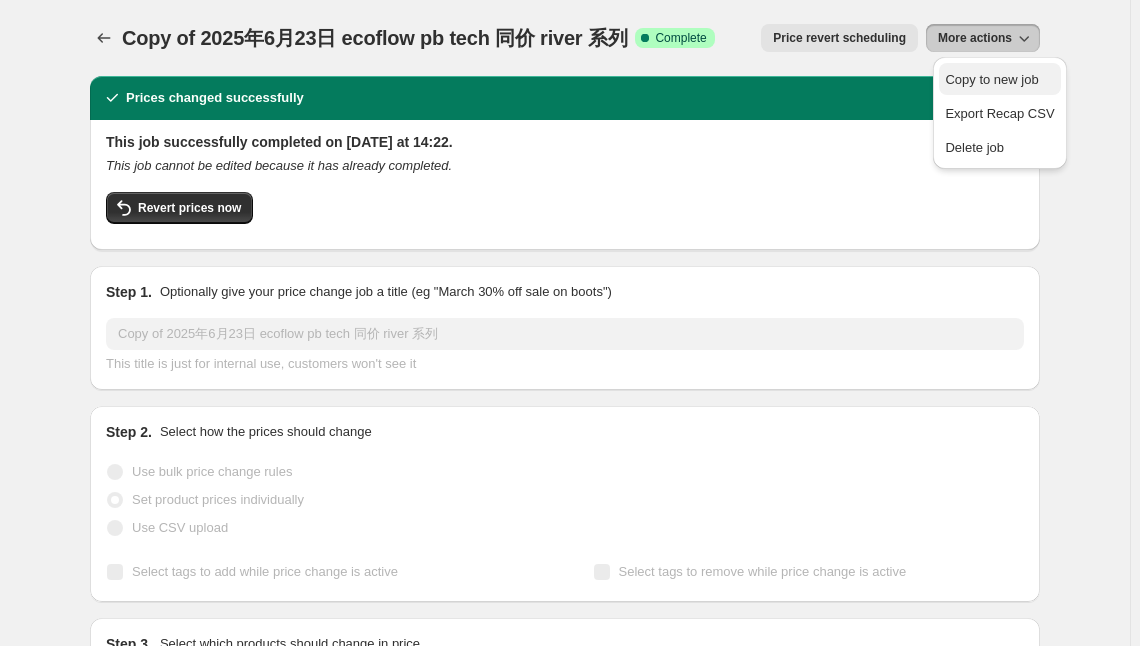 click on "Copy to new job" at bounding box center (991, 79) 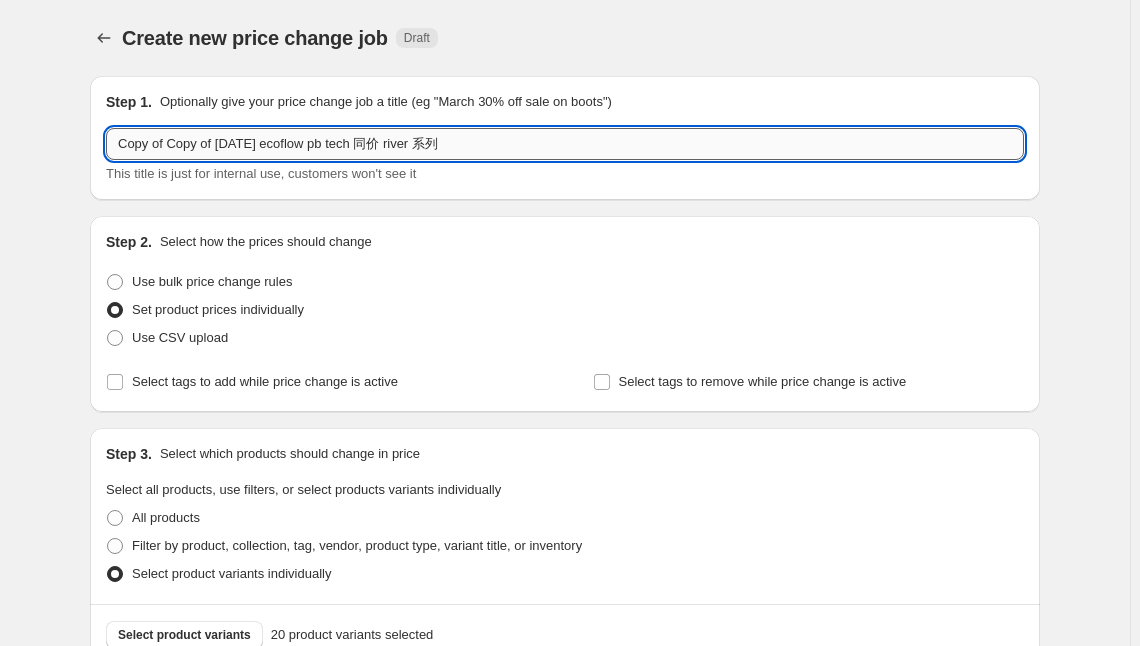 click on "Copy of Copy of [DATE] ecoflow pb tech 同价 river 系列" at bounding box center [565, 144] 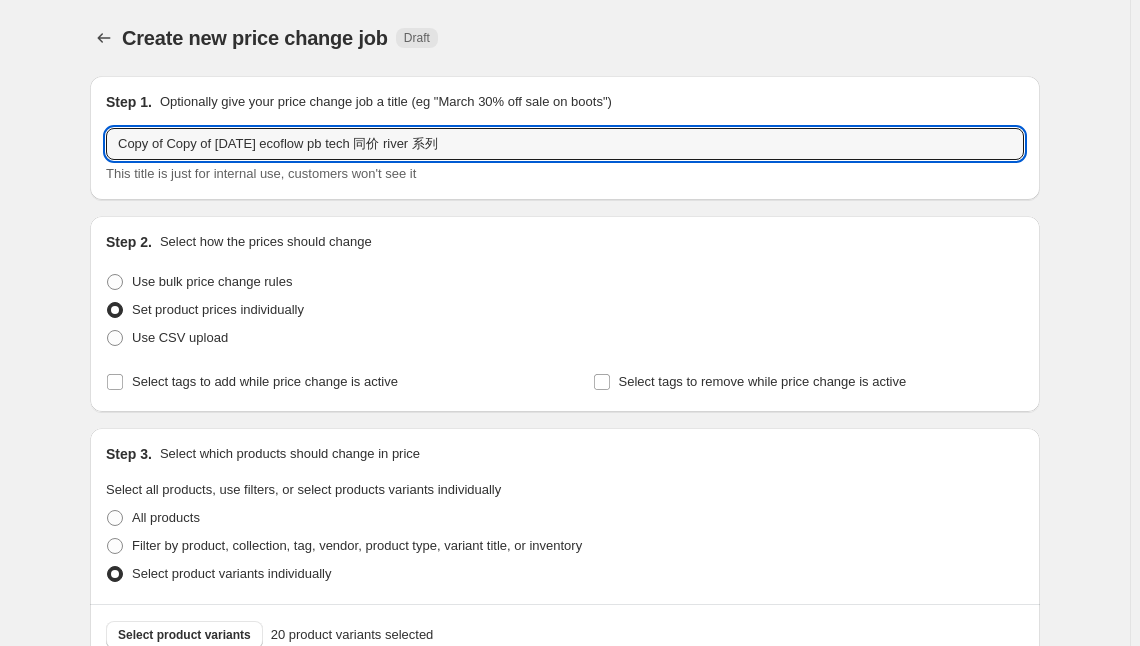 drag, startPoint x: 218, startPoint y: 144, endPoint x: 77, endPoint y: 162, distance: 142.14429 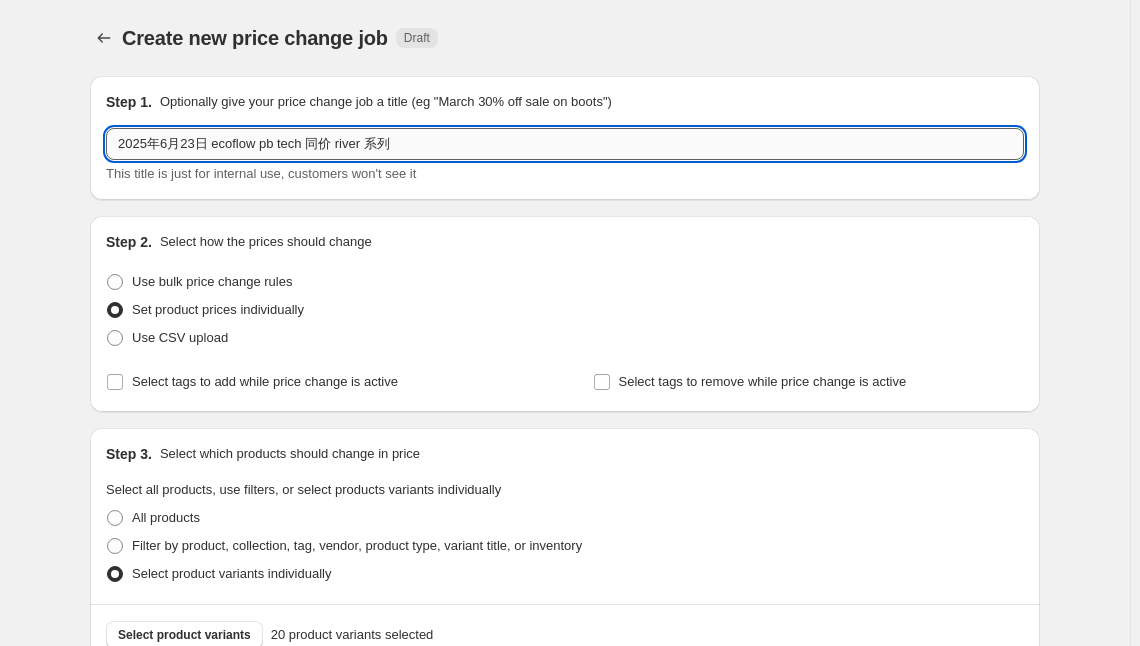 click on "2025年6月23日 ecoflow pb tech 同价 river 系列" at bounding box center (565, 144) 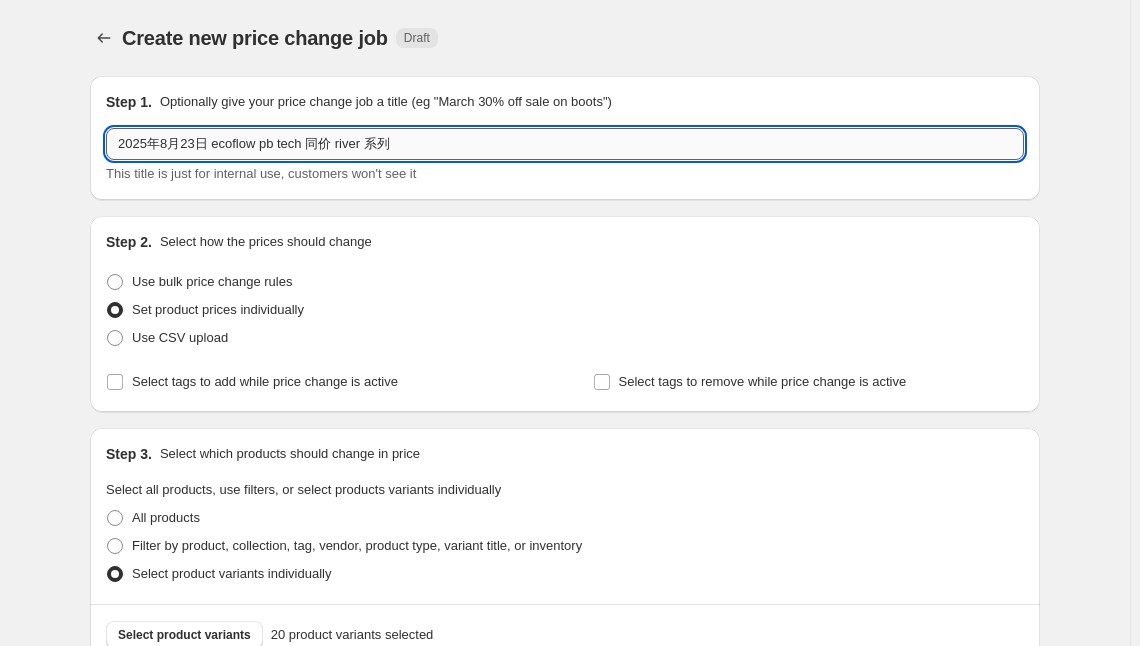 click on "2025年8月23日 ecoflow pb tech 同价 river 系列" at bounding box center (565, 144) 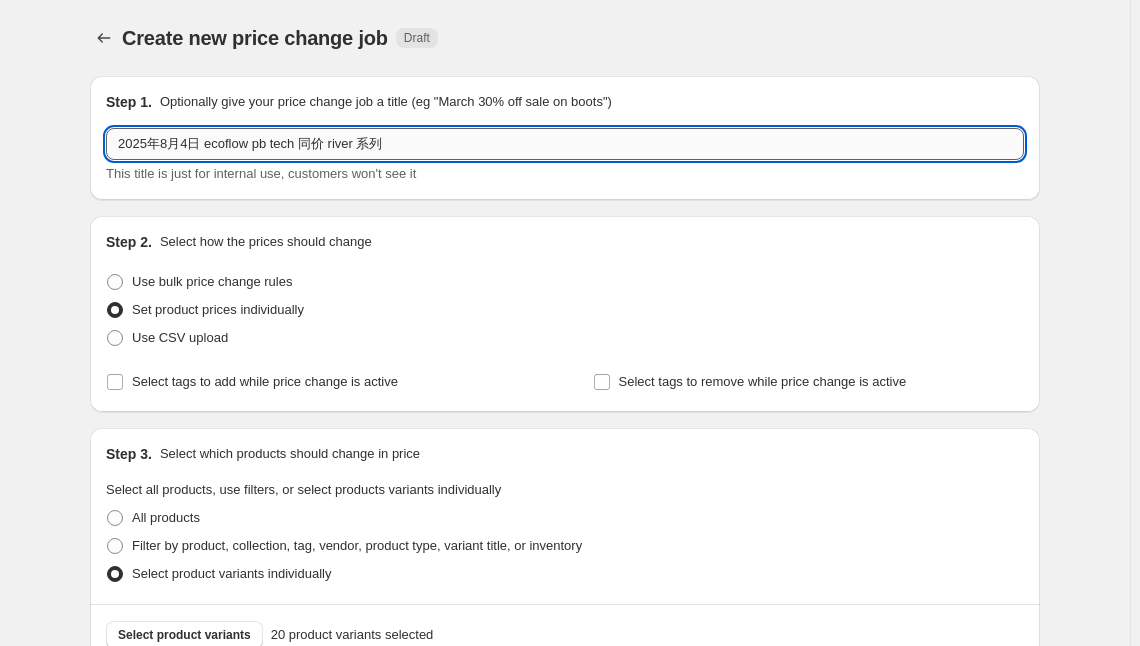 click on "2025年8月4日 ecoflow pb tech 同价 river 系列" at bounding box center [565, 144] 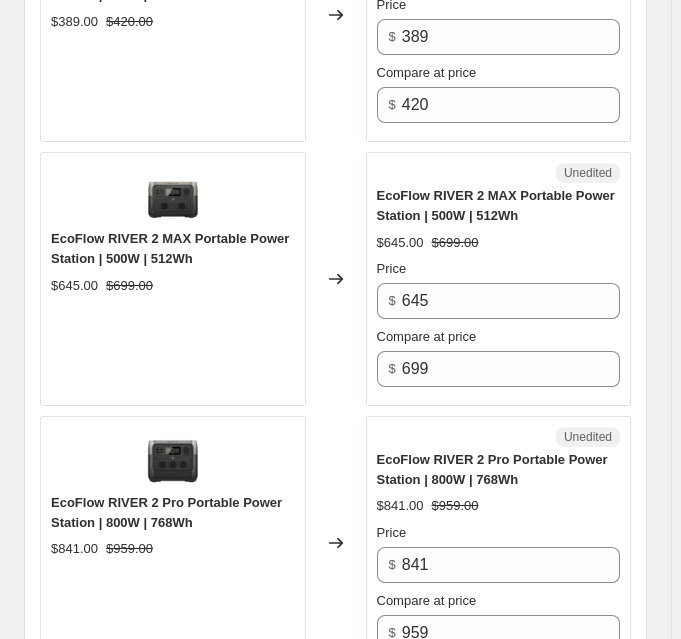 scroll, scrollTop: 1181, scrollLeft: 0, axis: vertical 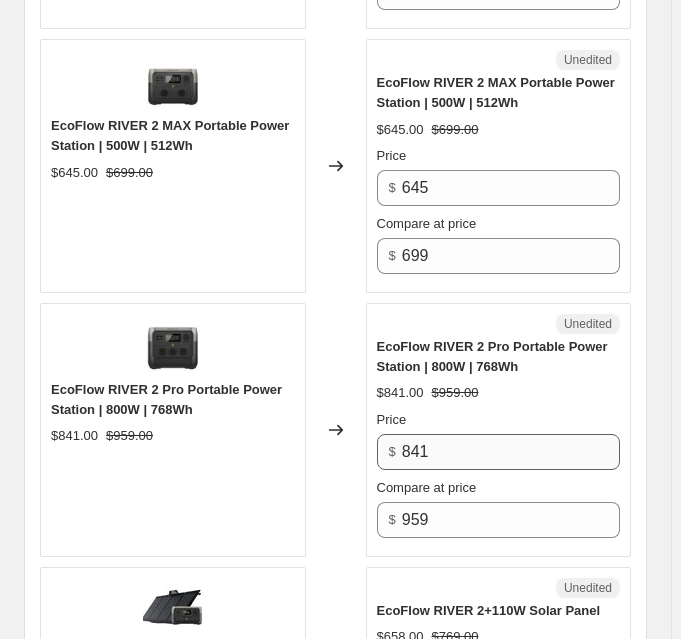 type on "2025年8月4日 ecoflow pb tech 同价 river 系列" 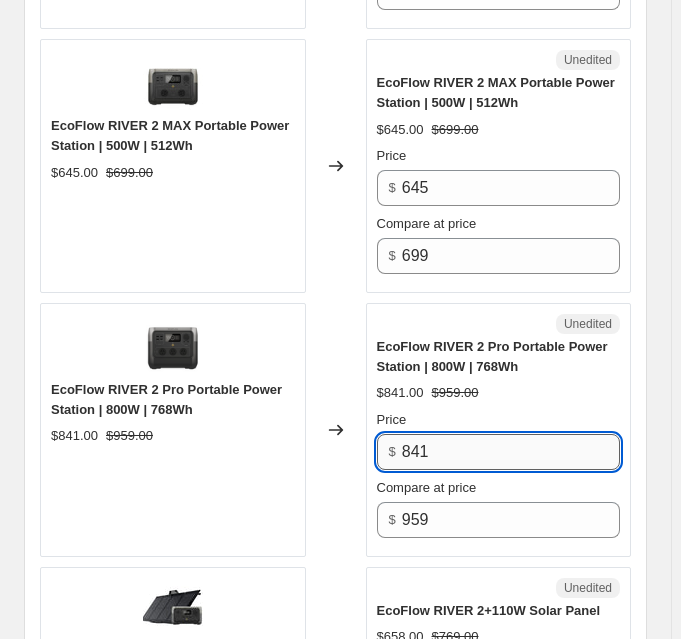 click on "841" at bounding box center [511, 452] 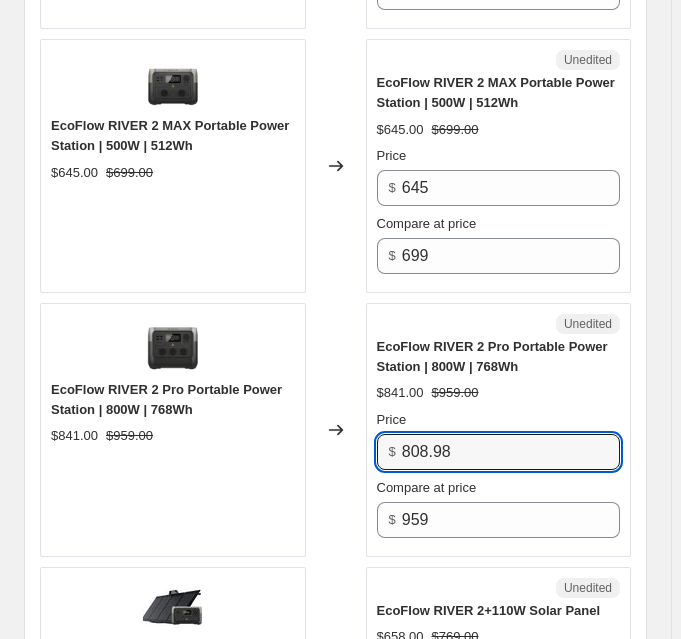 type on "808.98" 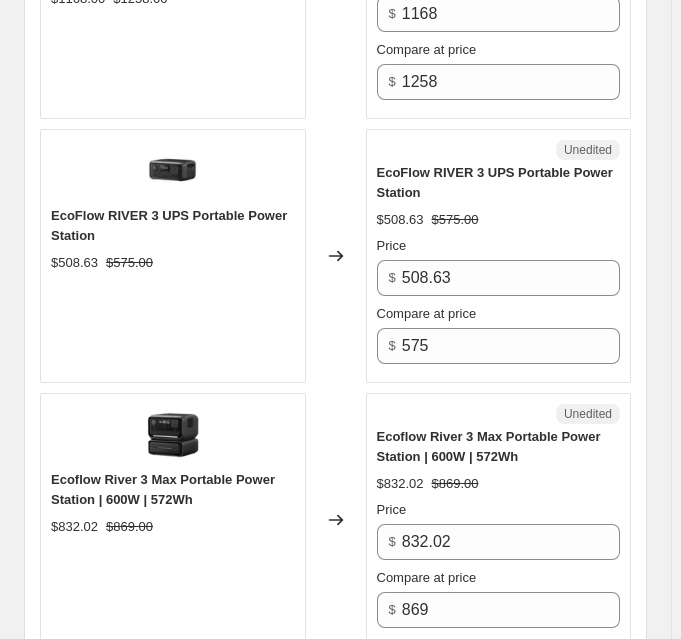 scroll, scrollTop: 3272, scrollLeft: 0, axis: vertical 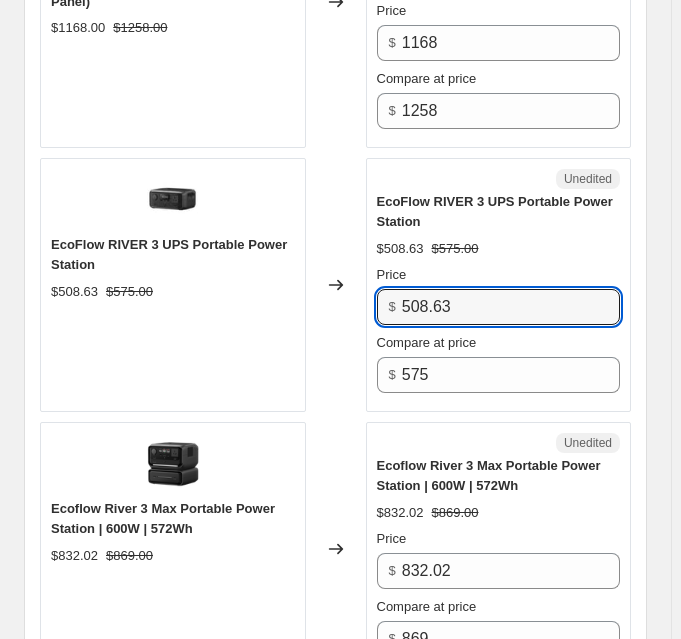 drag, startPoint x: 472, startPoint y: 250, endPoint x: 389, endPoint y: 262, distance: 83.86298 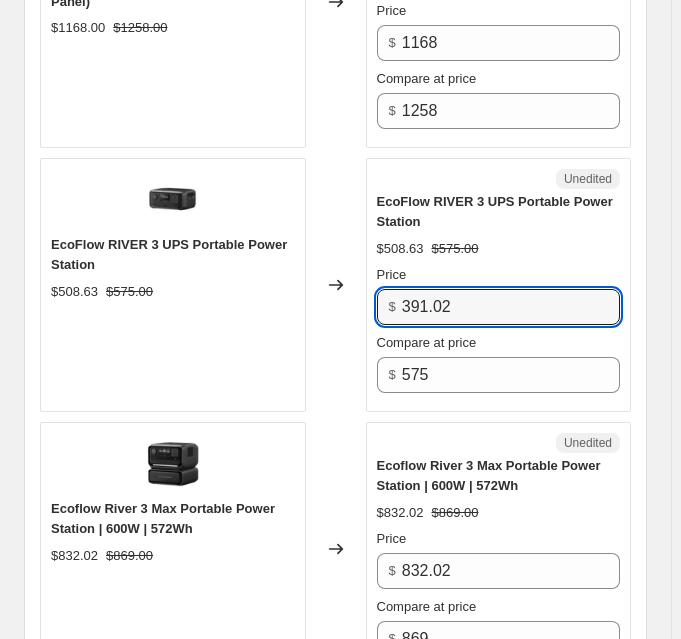 type on "391.02" 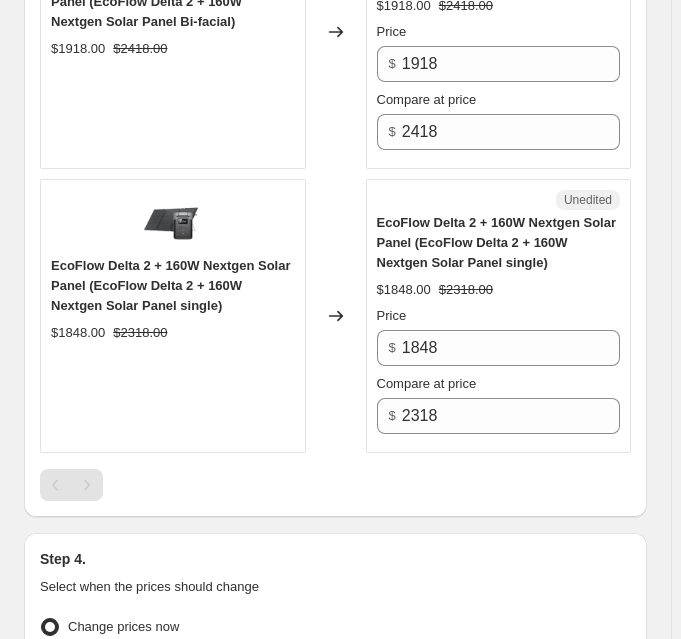 scroll, scrollTop: 6165, scrollLeft: 0, axis: vertical 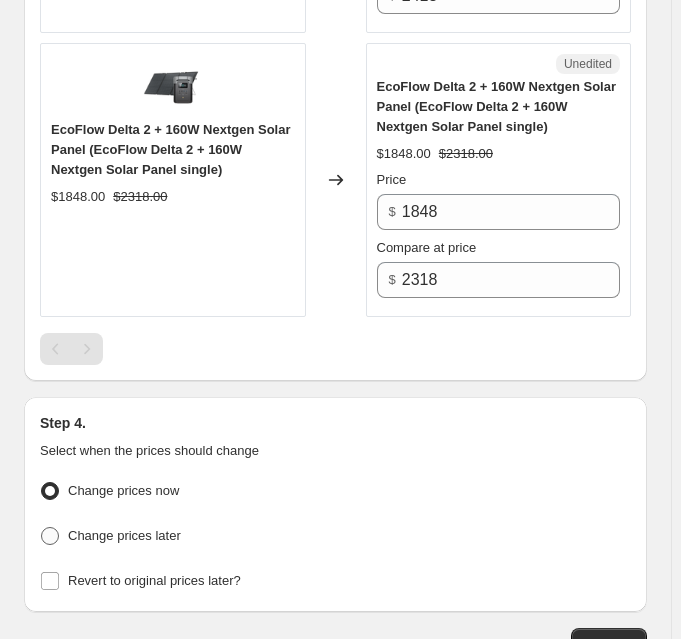 click on "Change prices later" at bounding box center (124, 535) 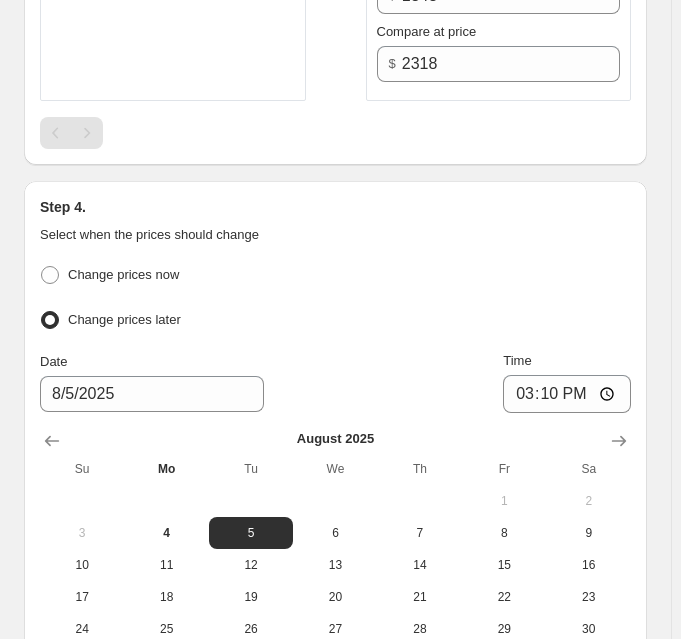 scroll, scrollTop: 6437, scrollLeft: 0, axis: vertical 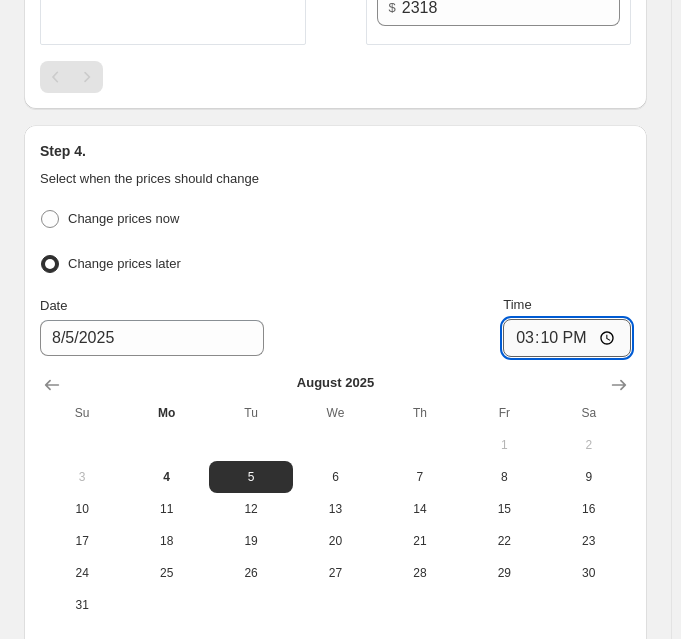 click on "15:10" at bounding box center (567, 338) 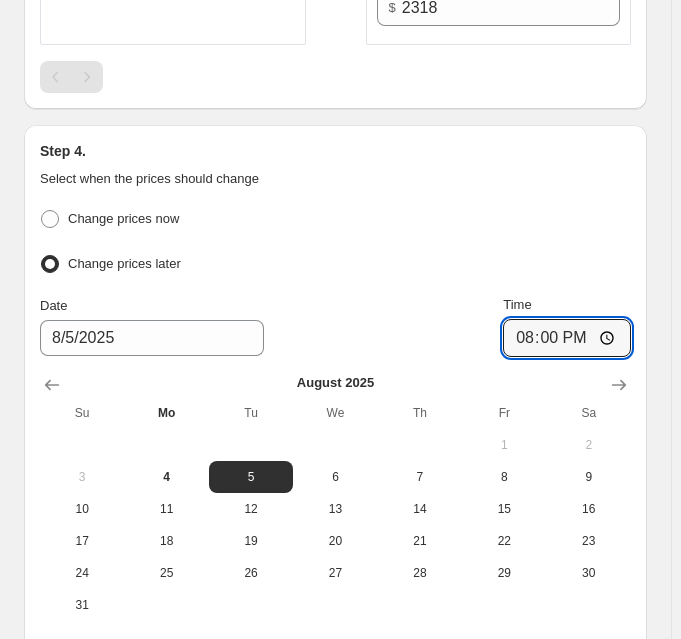 type on "20:00" 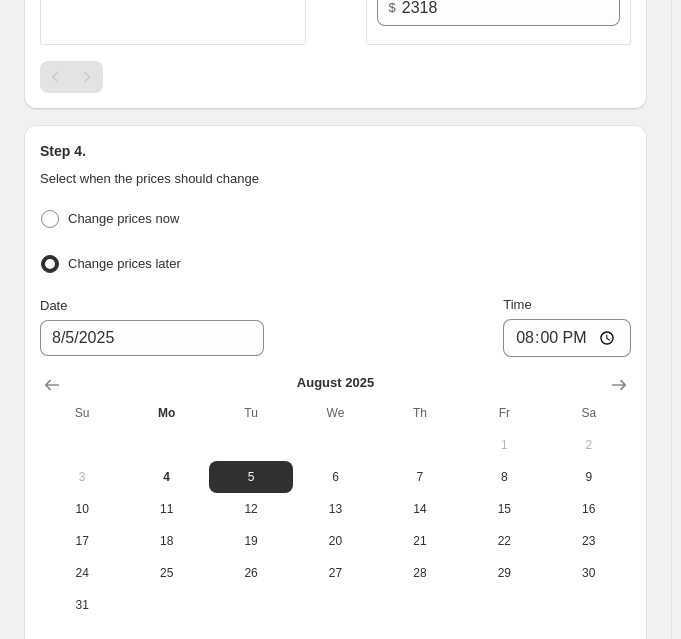 click on "Continue" at bounding box center [609, 750] 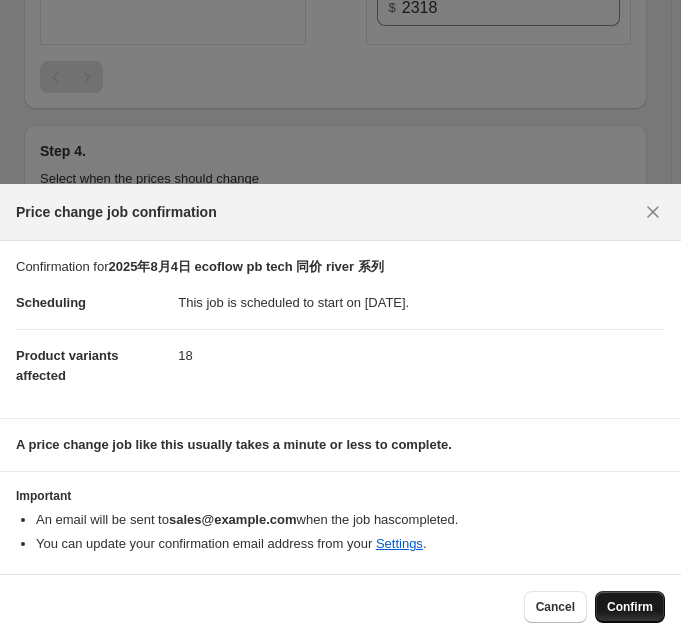 click on "Confirm" at bounding box center (630, 607) 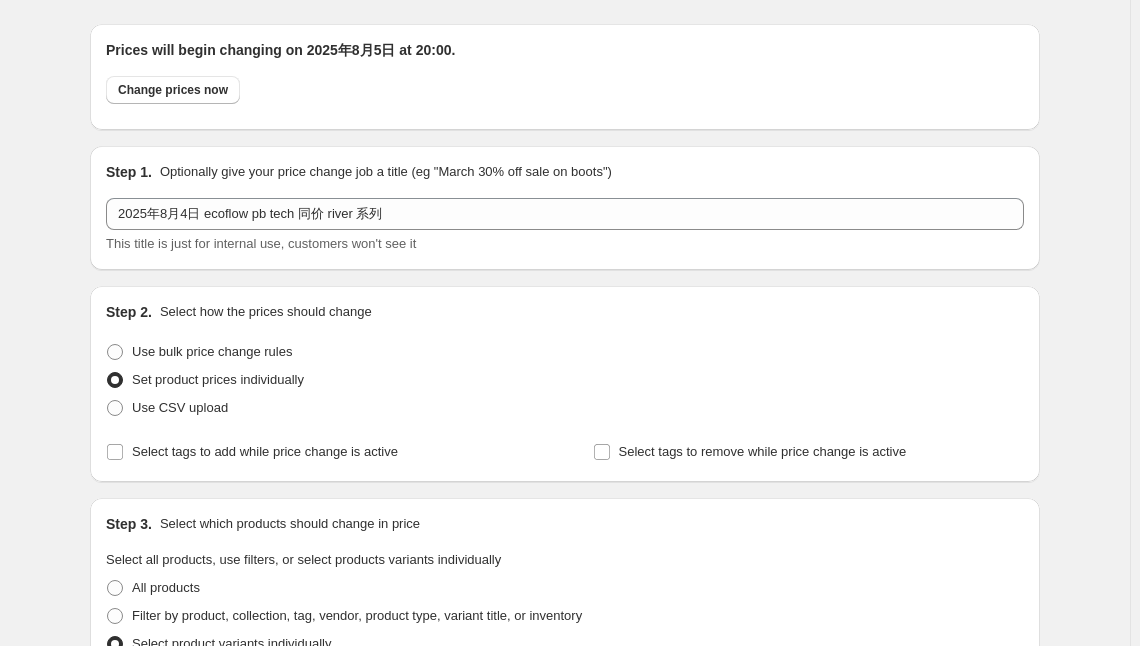 scroll, scrollTop: 0, scrollLeft: 0, axis: both 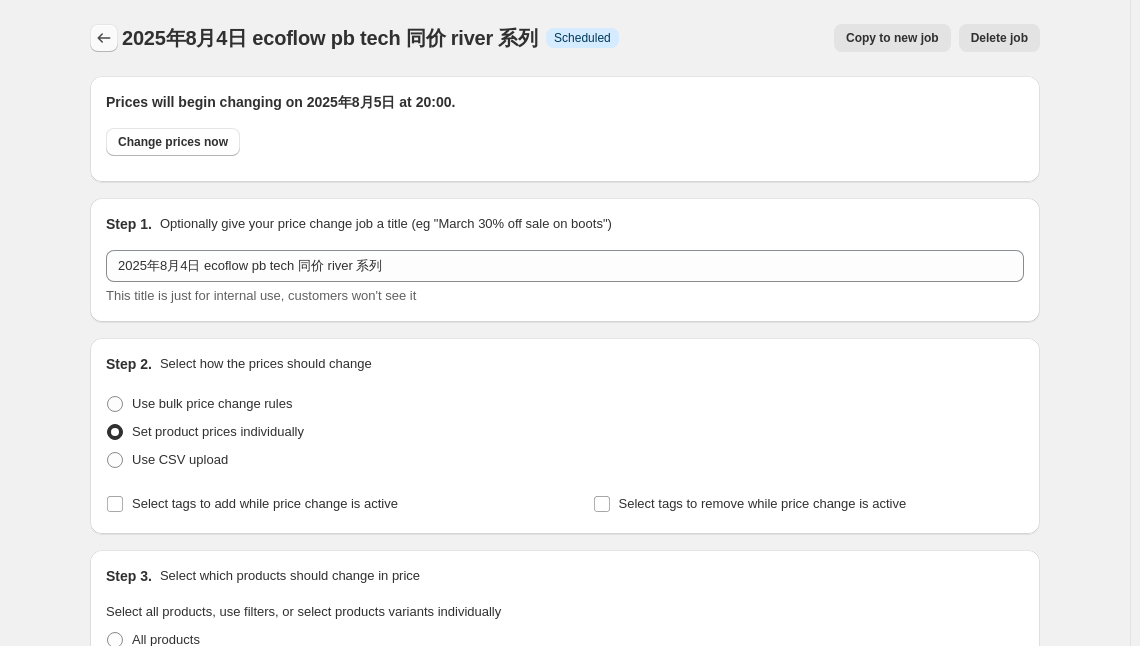 click 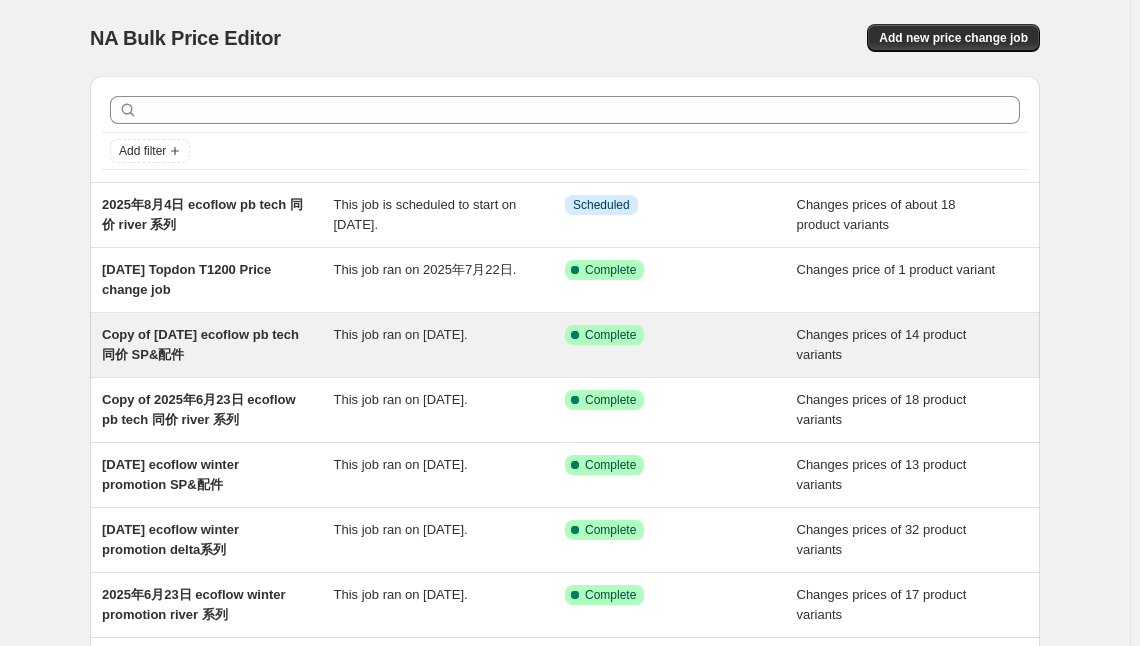 click on "Copy of [DATE] ecoflow pb tech 同价 SP&配件" at bounding box center (200, 344) 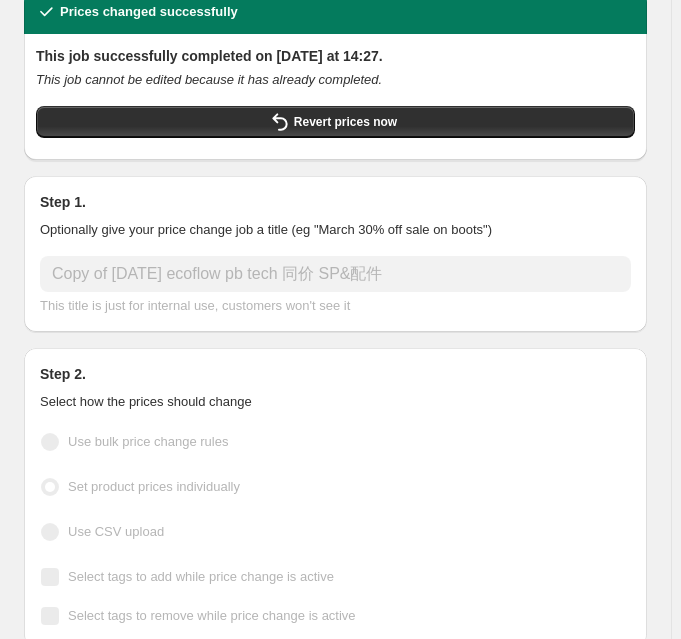 scroll, scrollTop: 0, scrollLeft: 0, axis: both 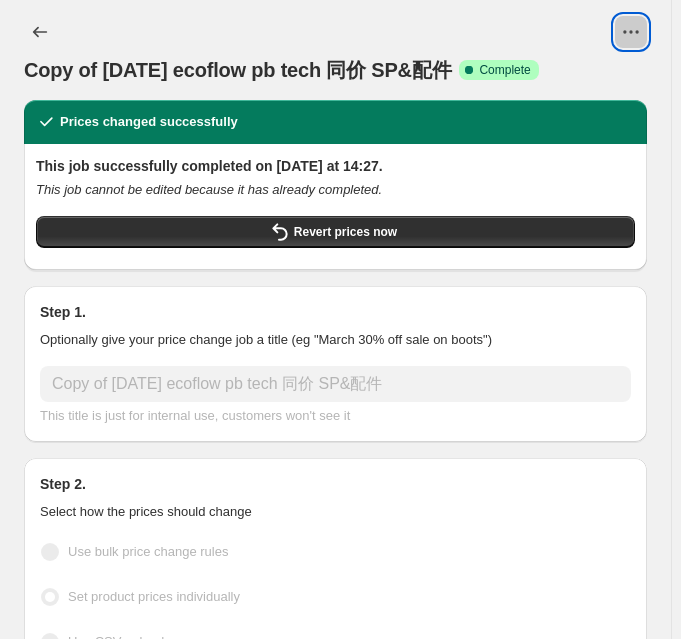 click 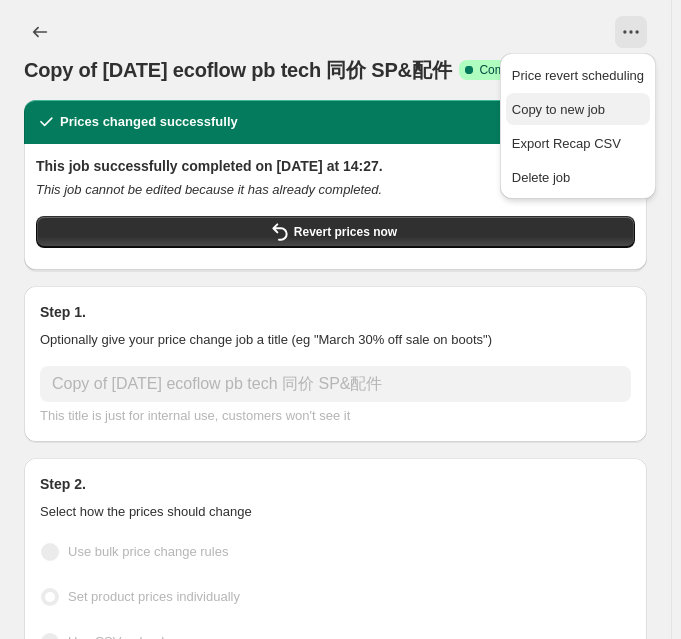 click on "Copy to new job" at bounding box center (578, 110) 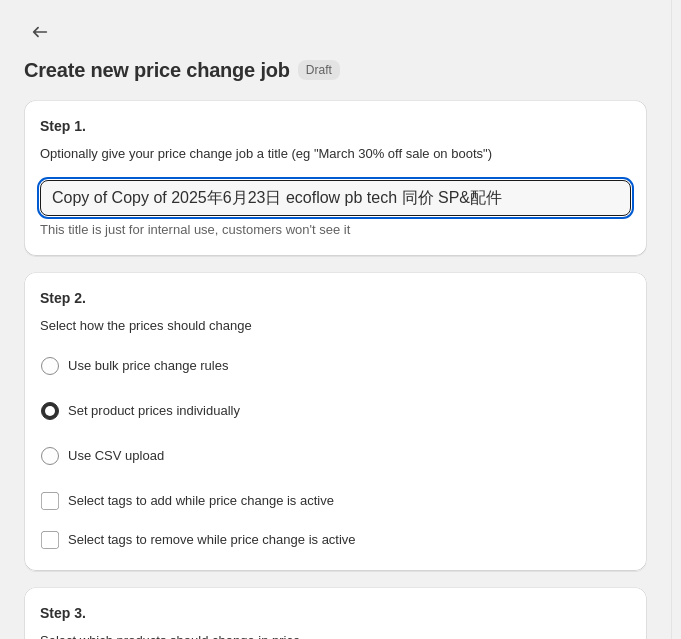 drag, startPoint x: 173, startPoint y: 194, endPoint x: 20, endPoint y: 188, distance: 153.1176 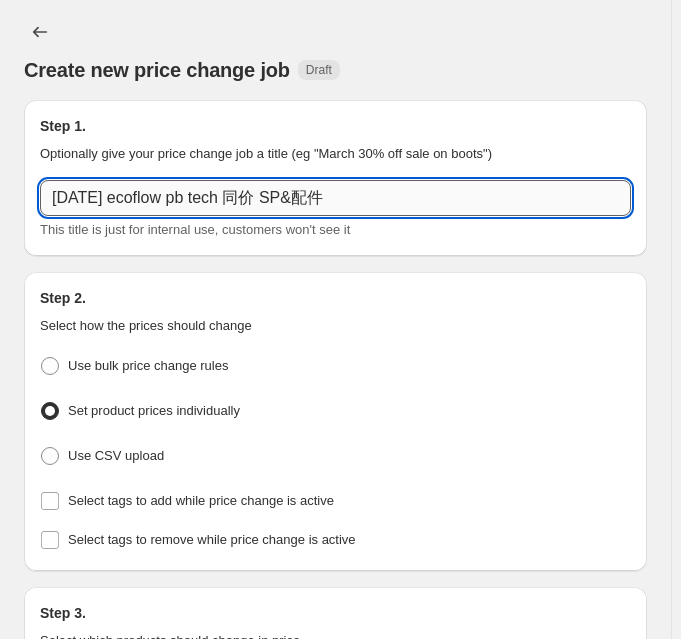 click on "[DATE] ecoflow pb tech 同价 SP&配件" at bounding box center (335, 198) 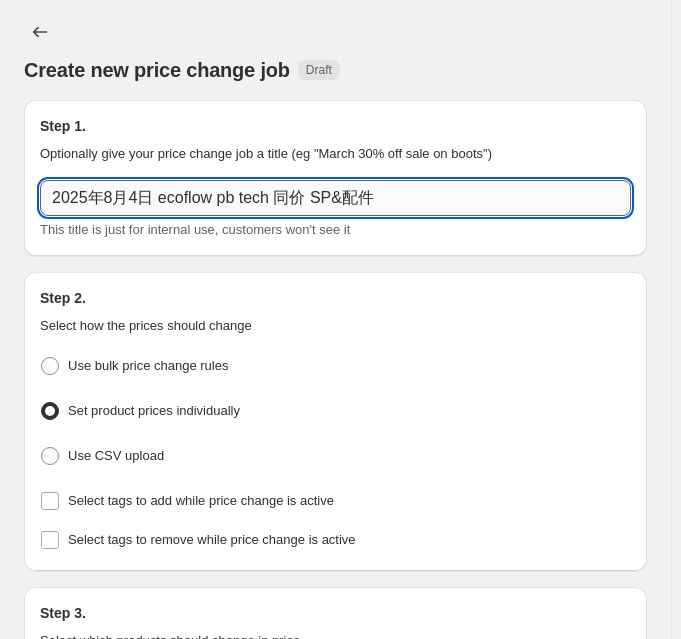 click on "2025年8月4日 ecoflow pb tech 同价 SP&配件" at bounding box center (335, 198) 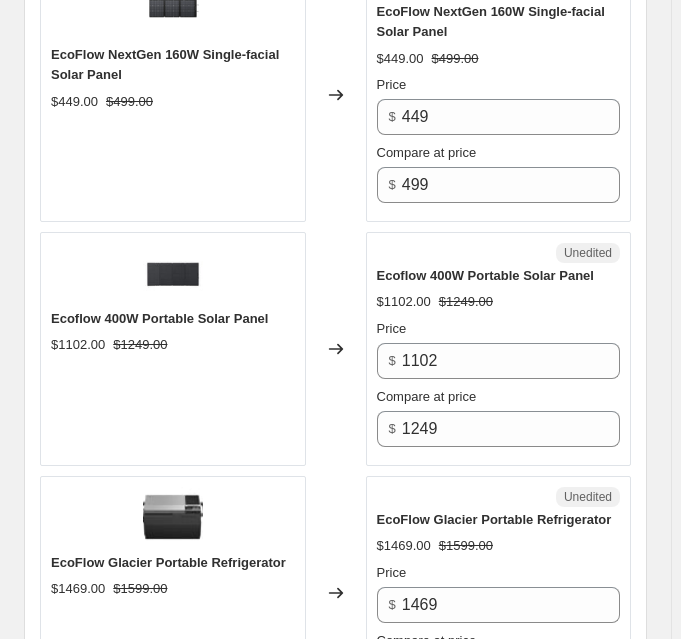 scroll, scrollTop: 1272, scrollLeft: 0, axis: vertical 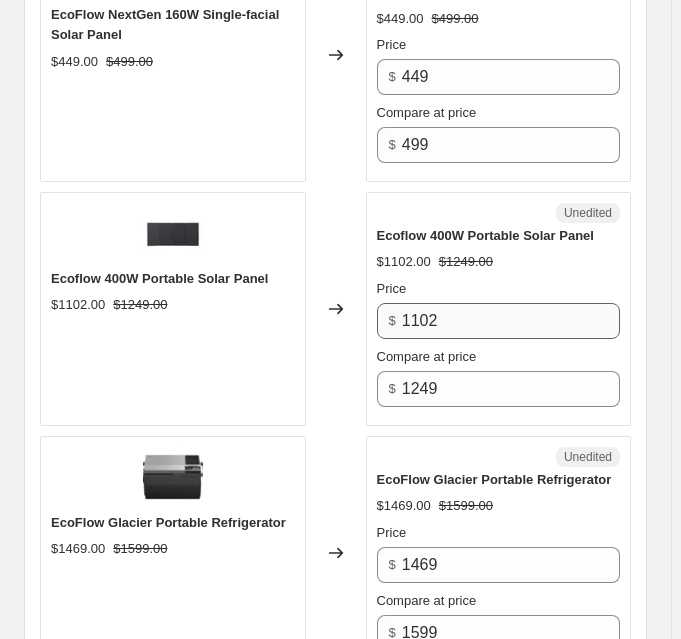 type on "2025年8月4日 ecoflow pb tech 同价 SP&配件" 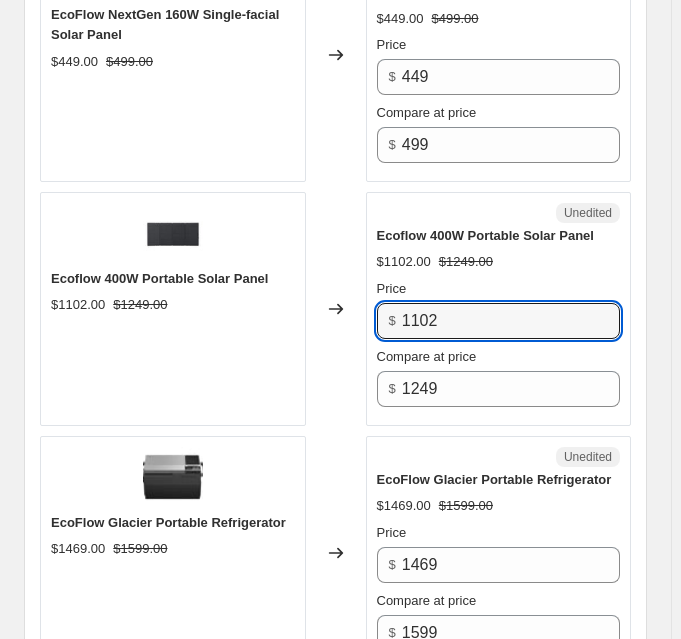 drag, startPoint x: 470, startPoint y: 315, endPoint x: 393, endPoint y: 330, distance: 78.44743 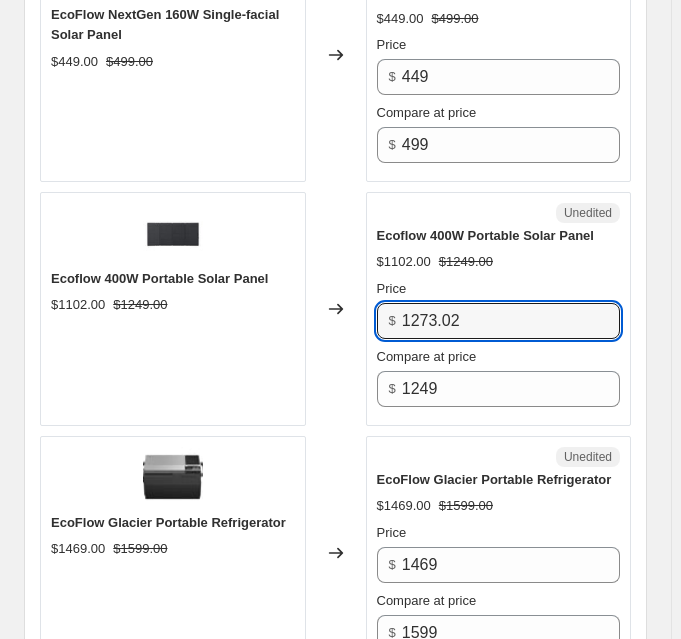 type on "1273.02" 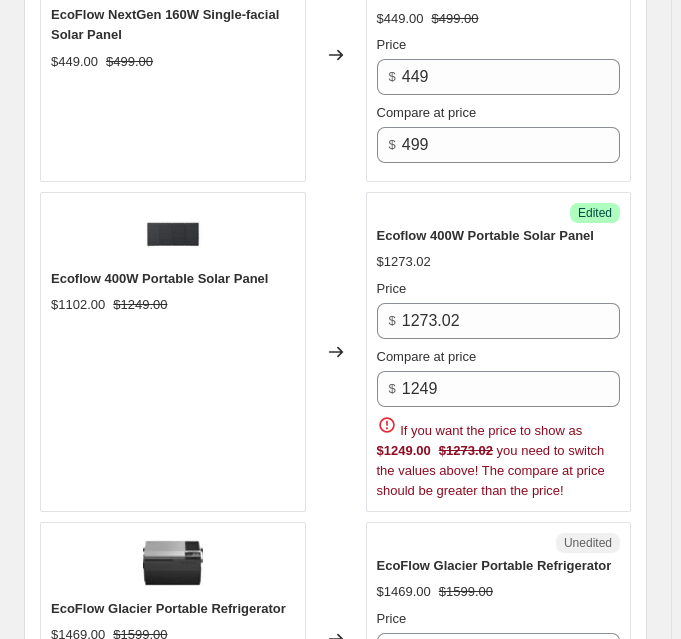 drag, startPoint x: 463, startPoint y: 358, endPoint x: 383, endPoint y: 371, distance: 81.04937 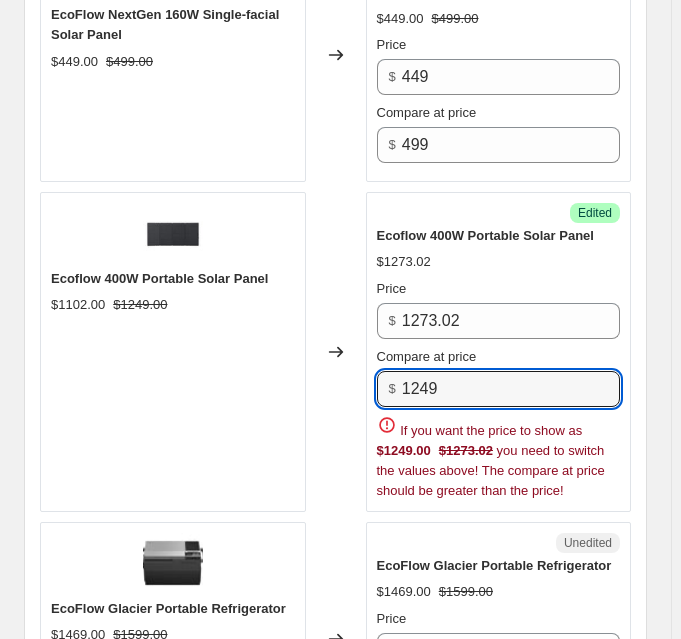 drag, startPoint x: 450, startPoint y: 384, endPoint x: 371, endPoint y: 394, distance: 79.630394 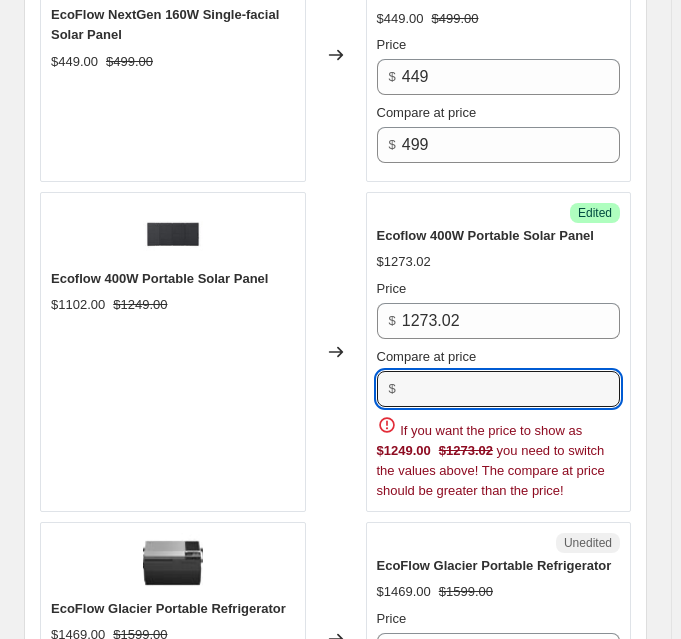 type 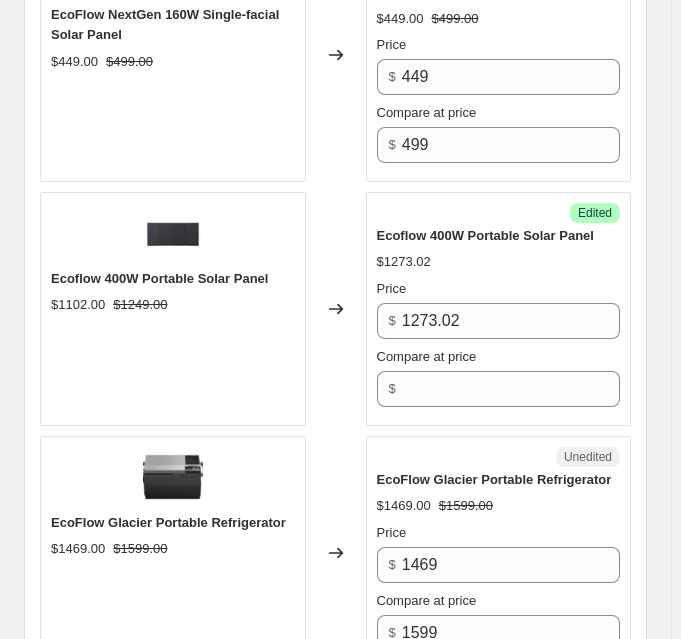 click on "Changed to" at bounding box center (336, 309) 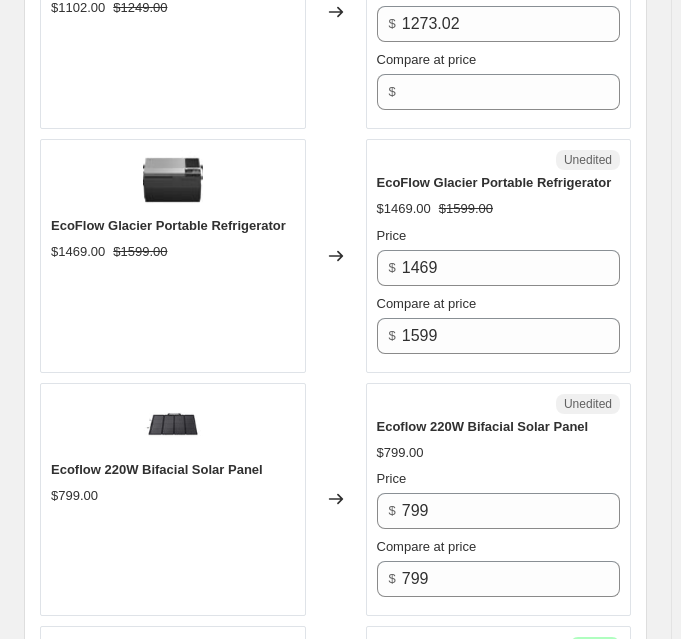 scroll, scrollTop: 1454, scrollLeft: 0, axis: vertical 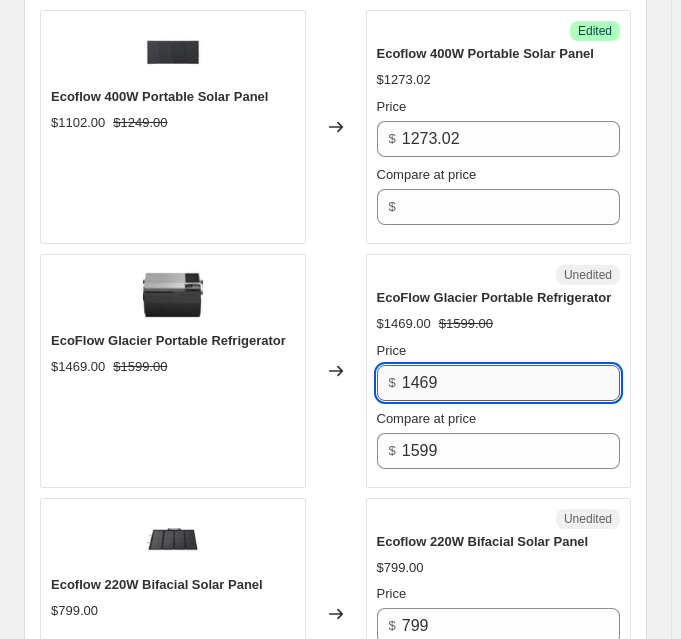 click on "1469" at bounding box center [511, 383] 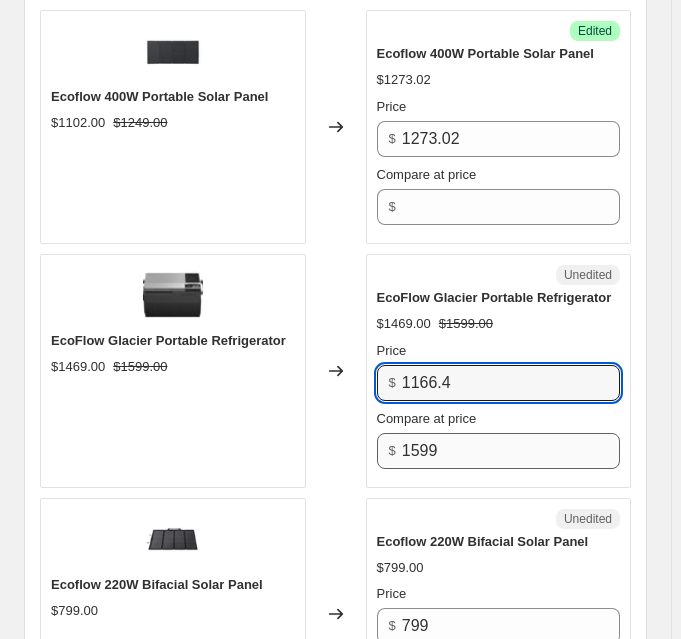 type on "1166.4" 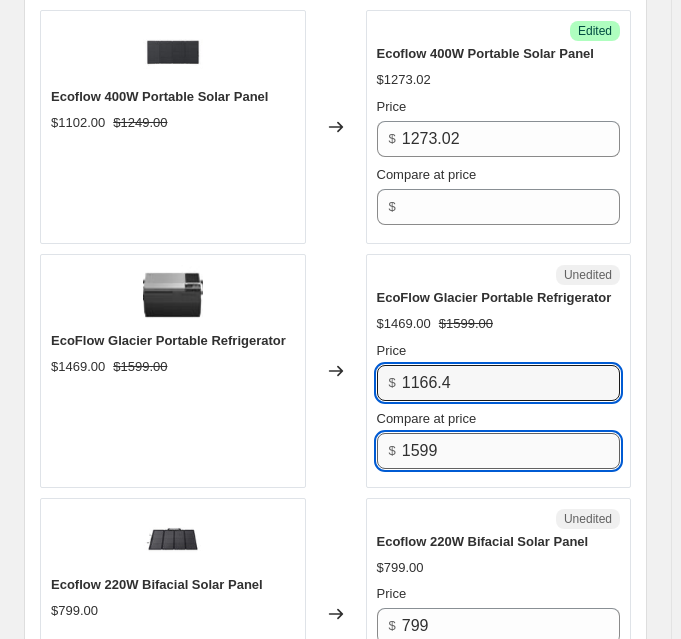 click on "1599" at bounding box center (511, 451) 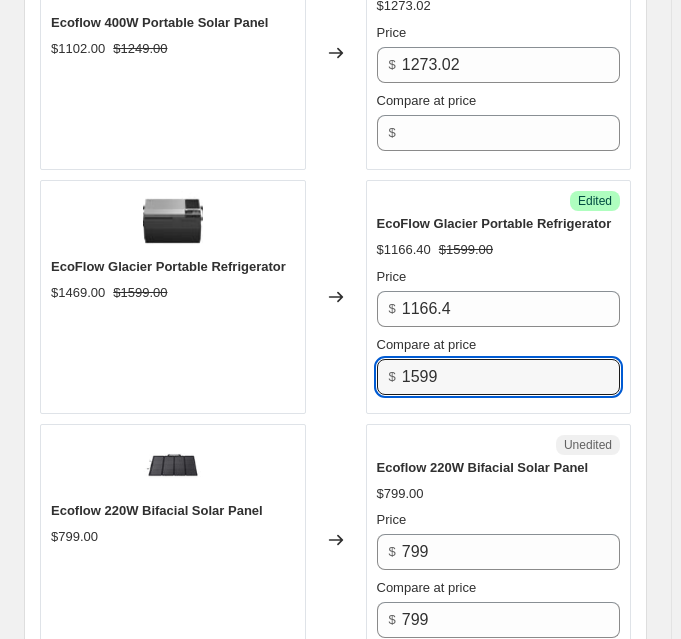 scroll, scrollTop: 1636, scrollLeft: 0, axis: vertical 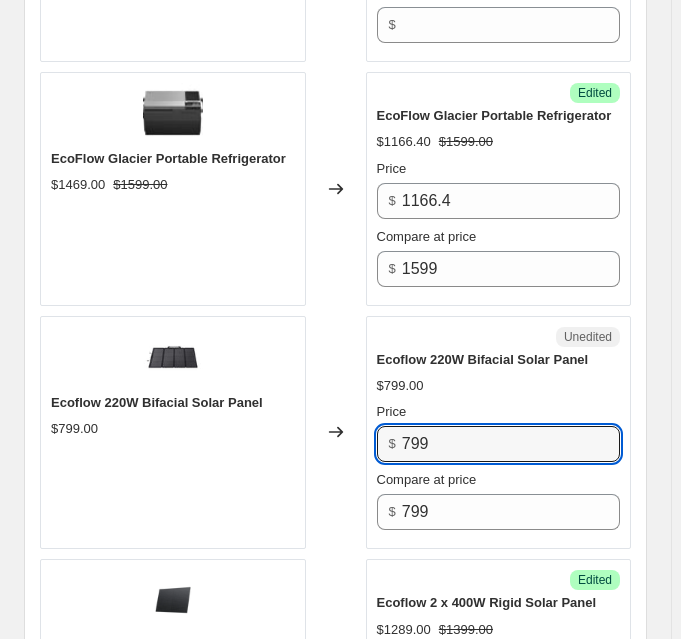 drag, startPoint x: 450, startPoint y: 421, endPoint x: 400, endPoint y: 431, distance: 50.990196 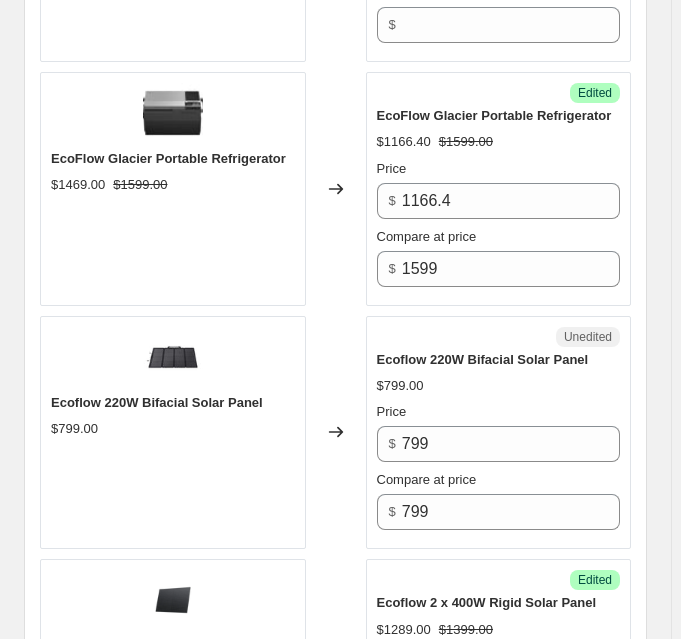 click on "Changed to" at bounding box center [336, 433] 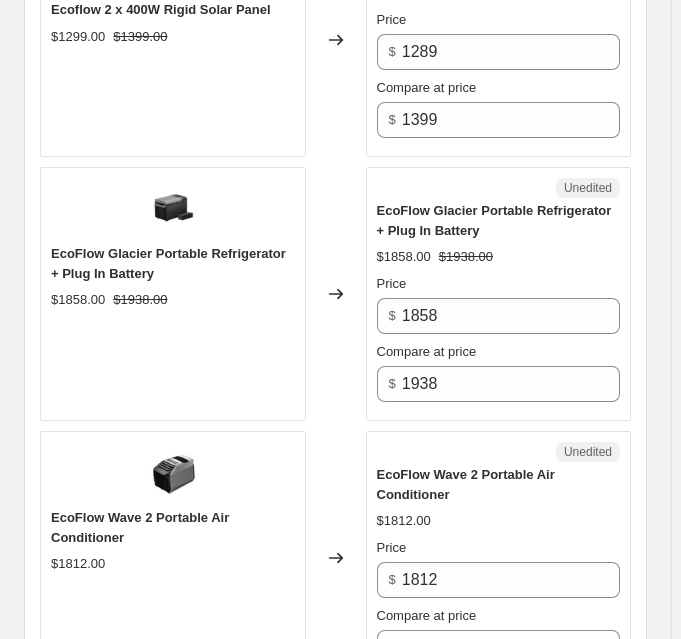 scroll, scrollTop: 2363, scrollLeft: 0, axis: vertical 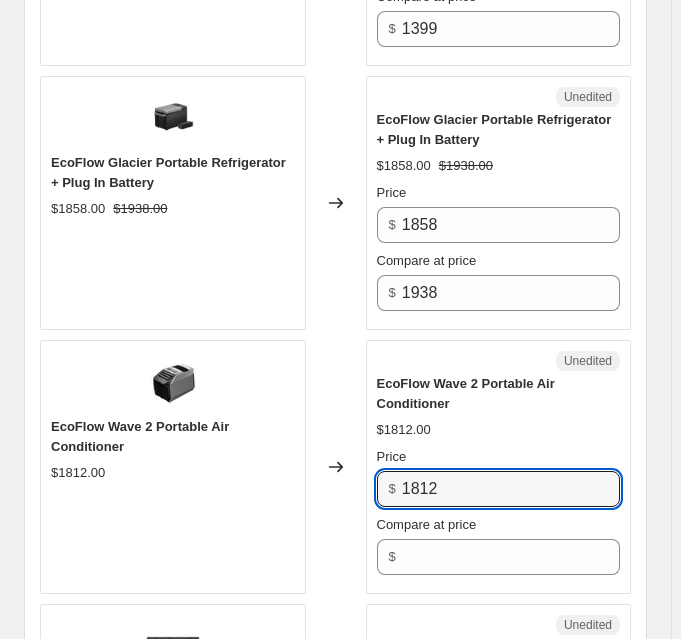 drag, startPoint x: 460, startPoint y: 460, endPoint x: 391, endPoint y: 472, distance: 70.035706 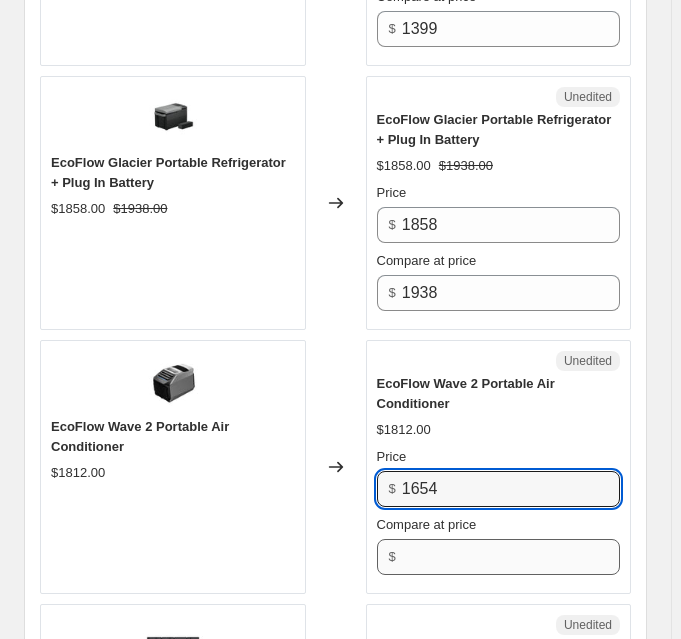 type on "1654" 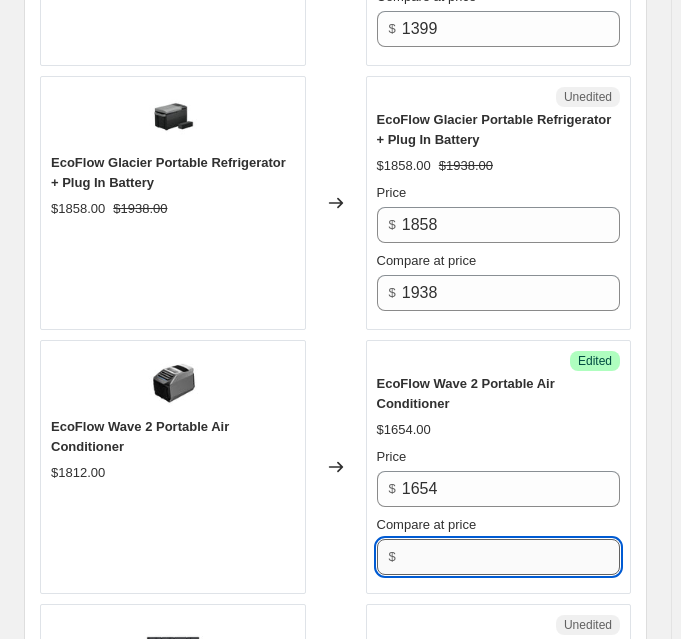 click on "Compare at price" at bounding box center (511, 557) 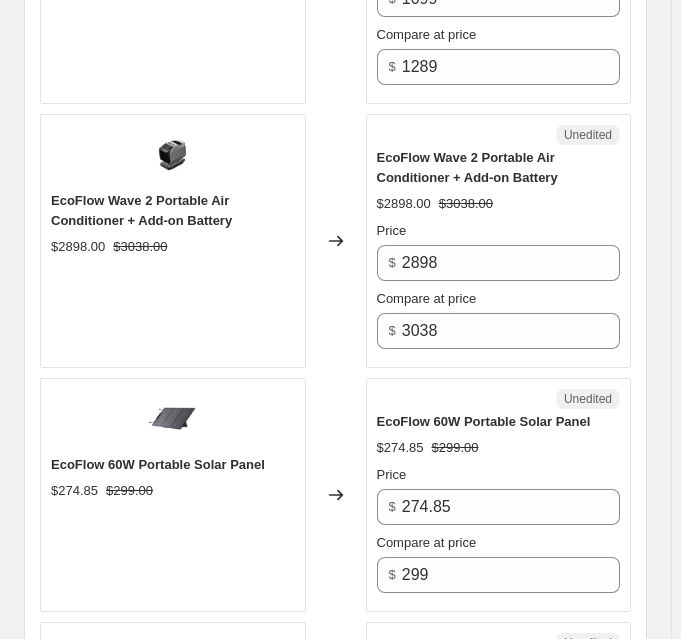 scroll, scrollTop: 3636, scrollLeft: 0, axis: vertical 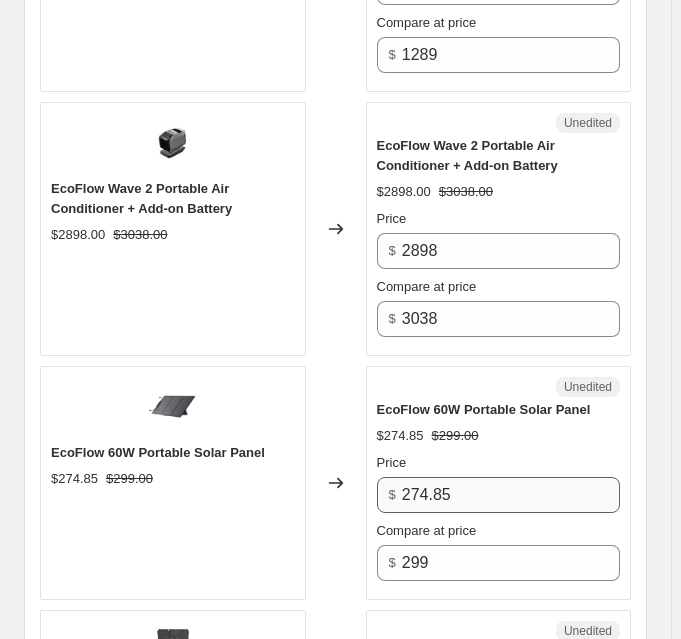 type on "1812" 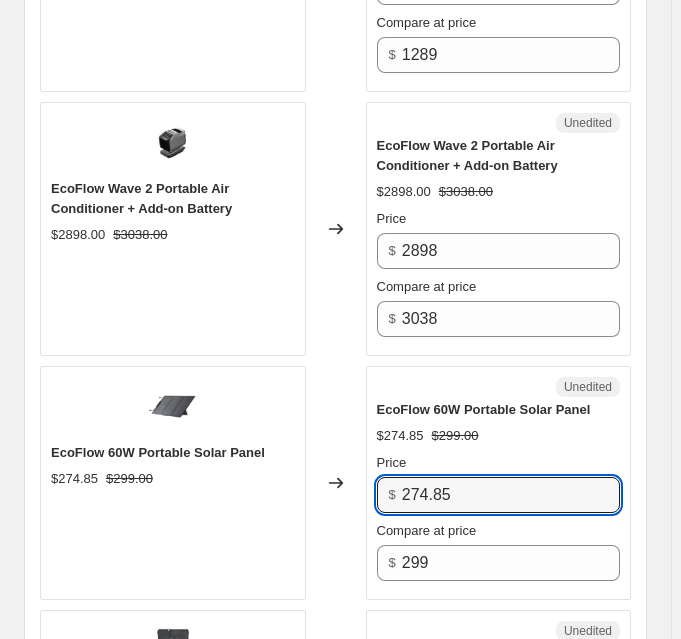 drag, startPoint x: 473, startPoint y: 475, endPoint x: 362, endPoint y: 496, distance: 112.969025 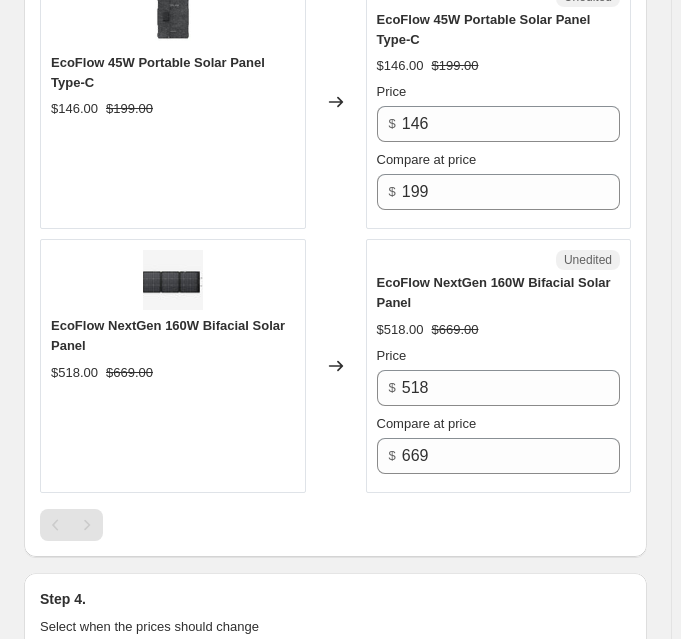 scroll, scrollTop: 4272, scrollLeft: 0, axis: vertical 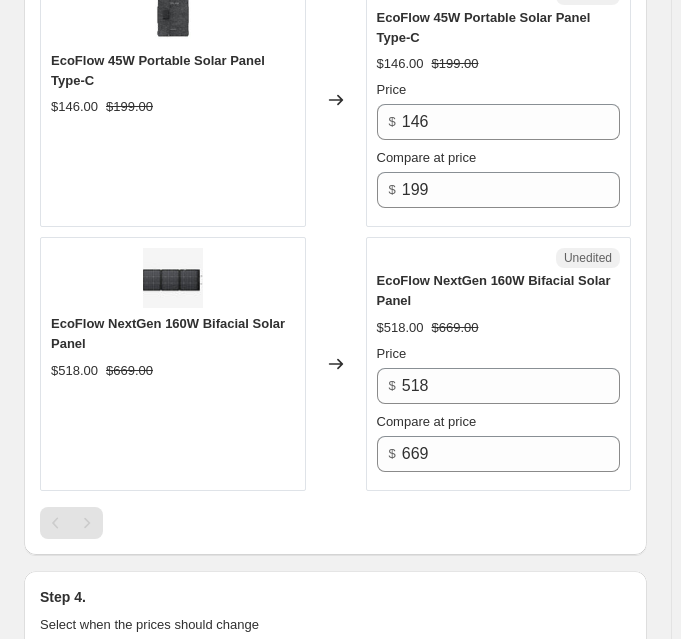 type on "205.96" 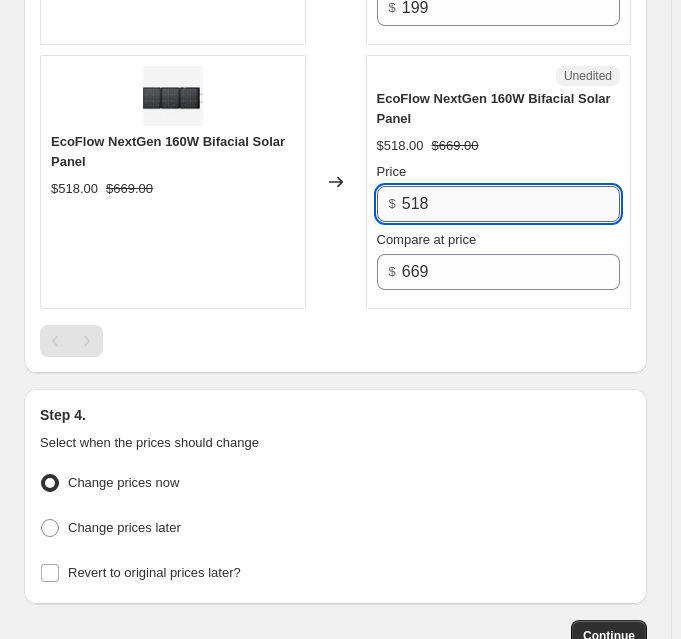click on "518" at bounding box center (511, 204) 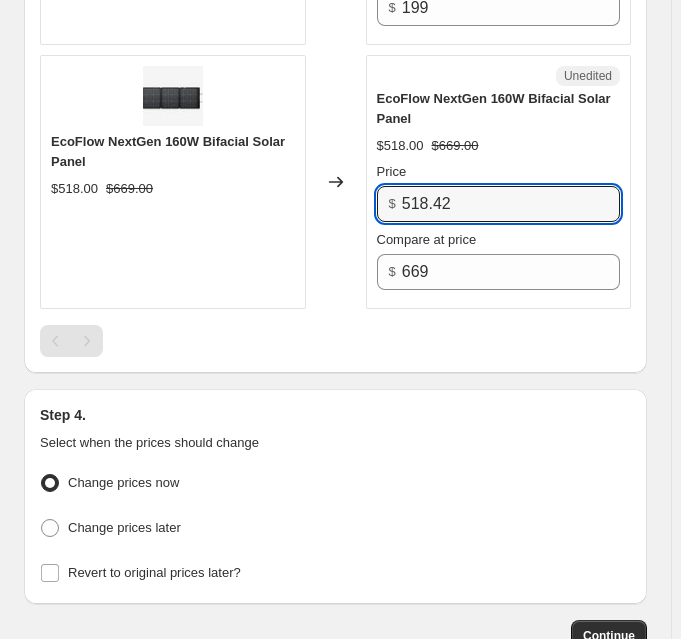 type on "518.42" 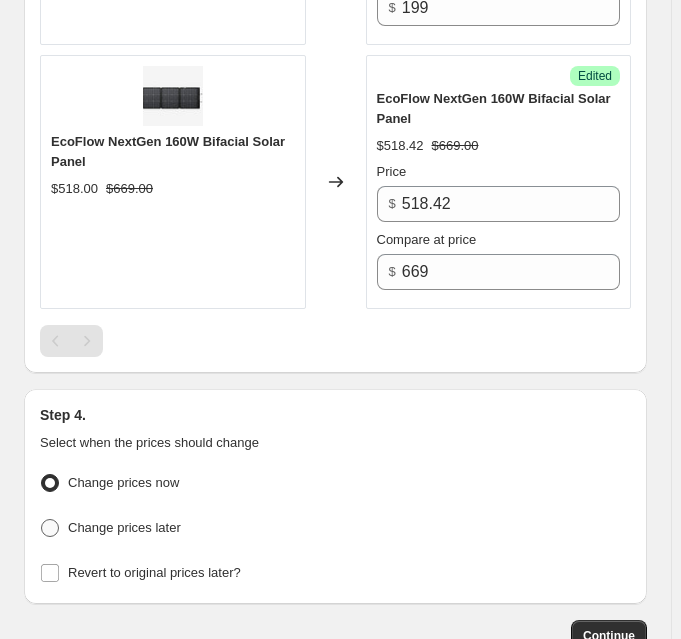 click on "Change prices later" at bounding box center [124, 527] 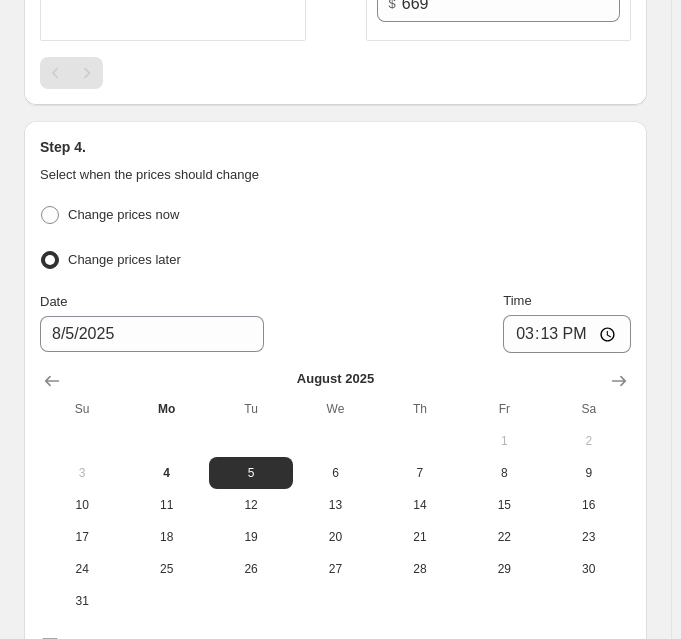 scroll, scrollTop: 4727, scrollLeft: 0, axis: vertical 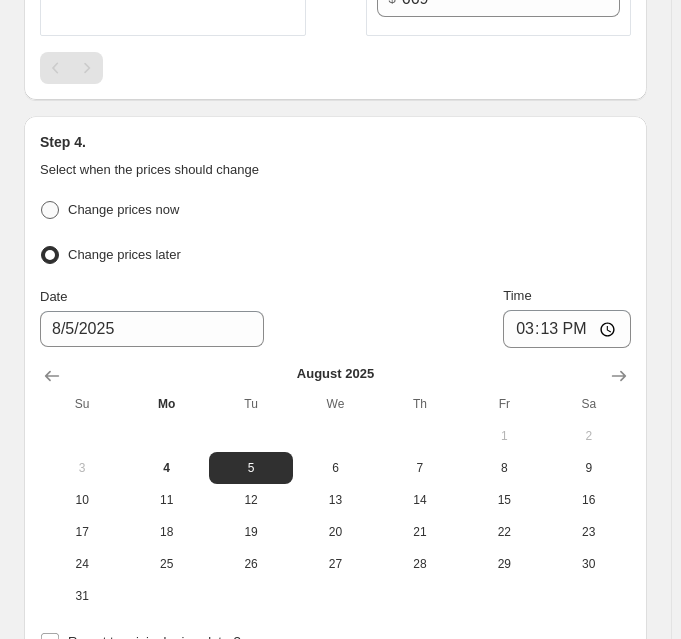 click on "Change prices now" at bounding box center [123, 209] 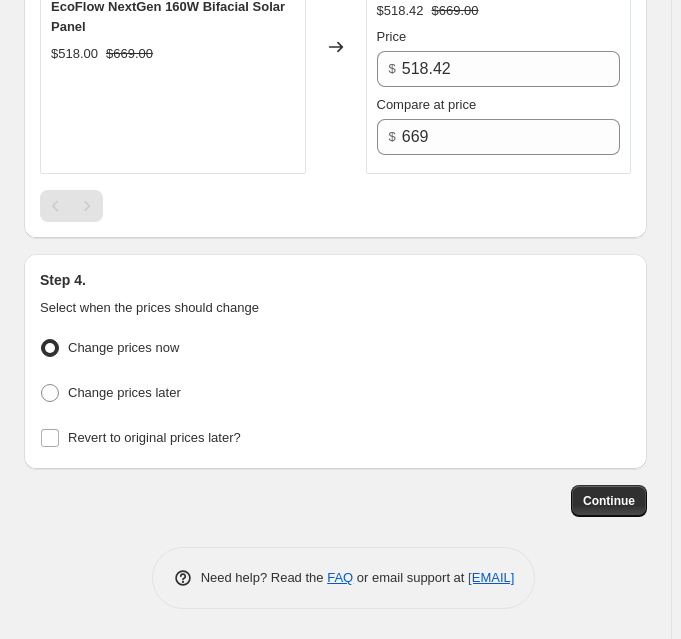 scroll, scrollTop: 4568, scrollLeft: 0, axis: vertical 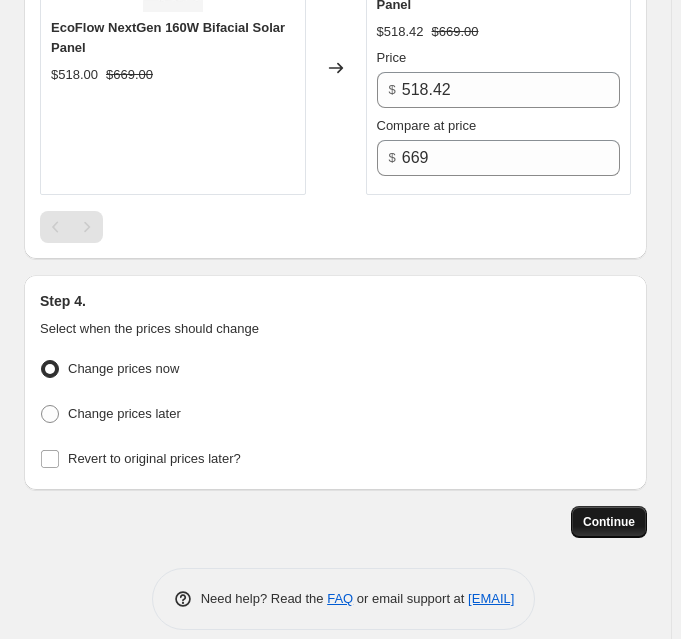 click on "Continue" at bounding box center [609, 522] 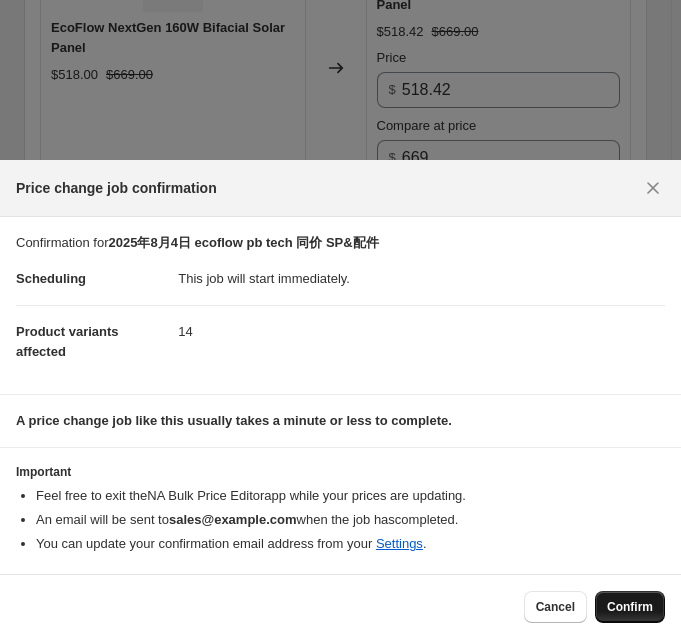 click on "Confirm" at bounding box center (630, 607) 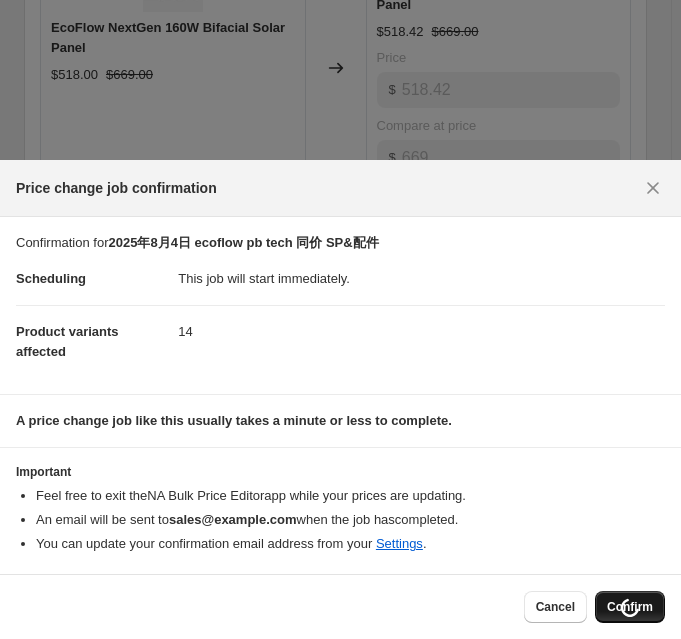 scroll, scrollTop: 4600, scrollLeft: 0, axis: vertical 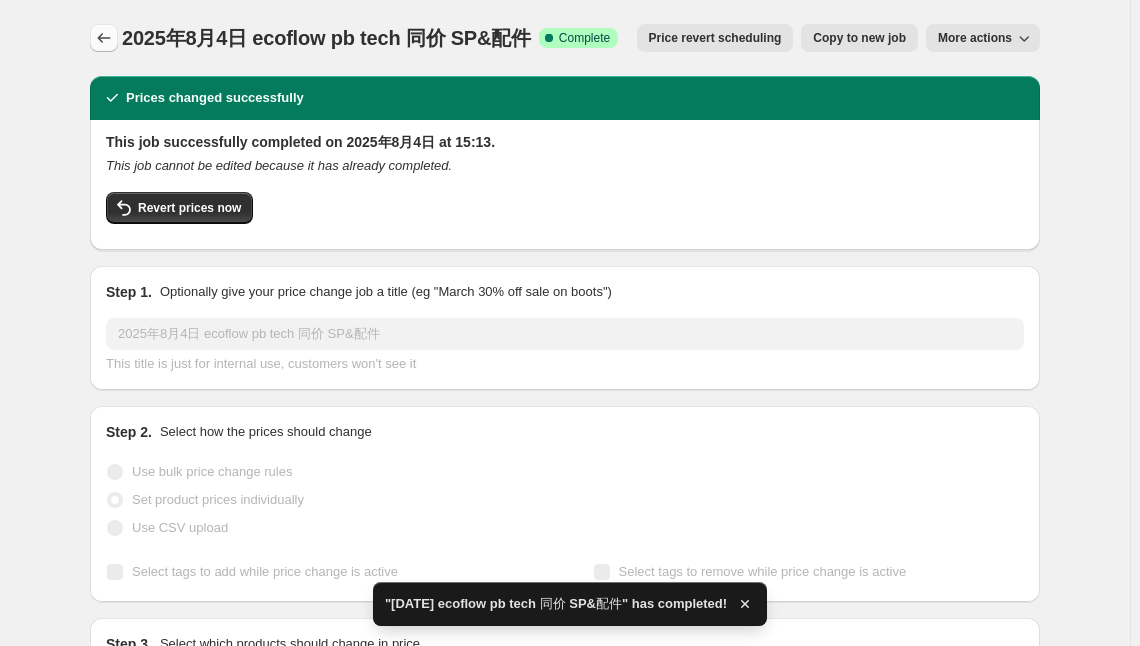 click at bounding box center [104, 38] 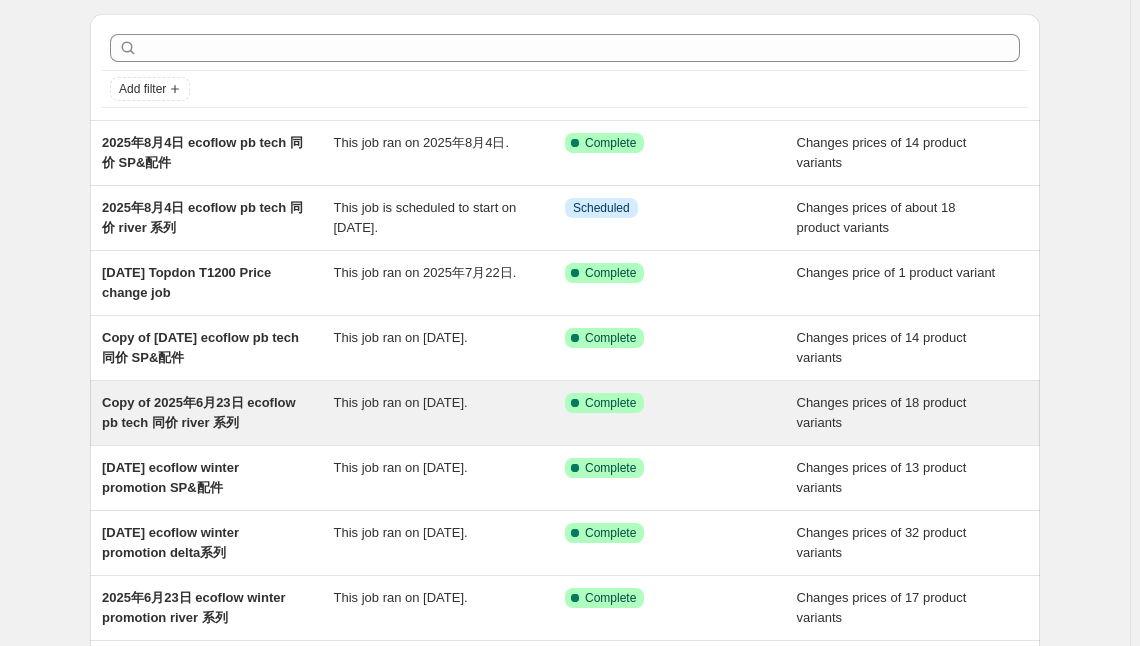 scroll, scrollTop: 90, scrollLeft: 0, axis: vertical 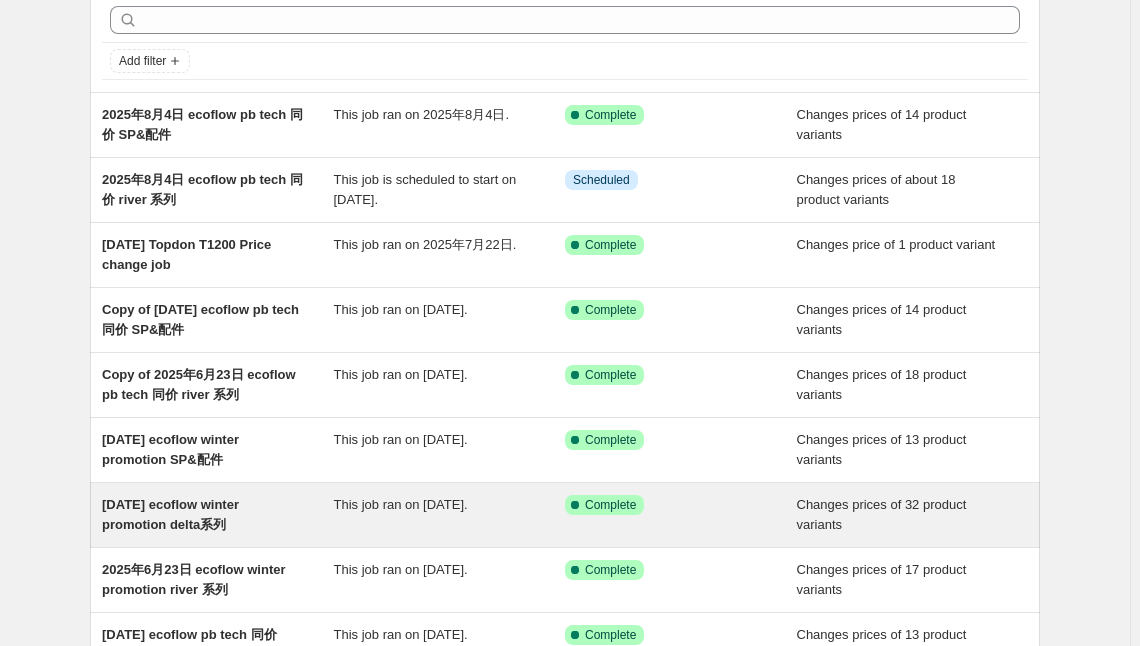 click on "[DATE] ecoflow winter promotion delta系列" at bounding box center [170, 514] 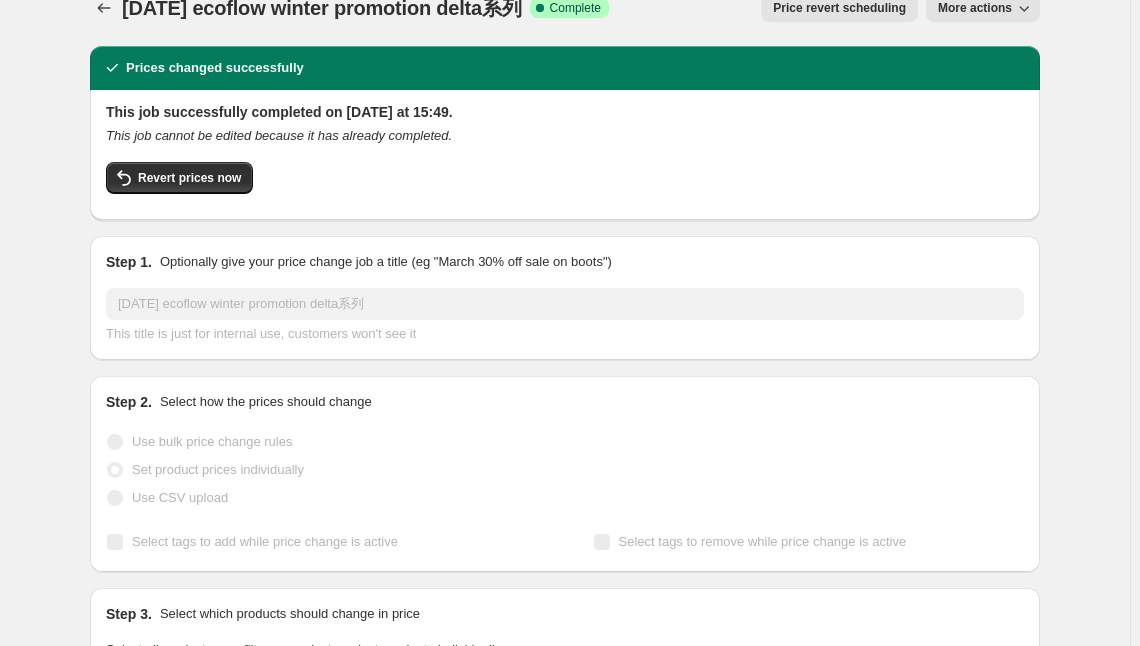 scroll, scrollTop: 0, scrollLeft: 0, axis: both 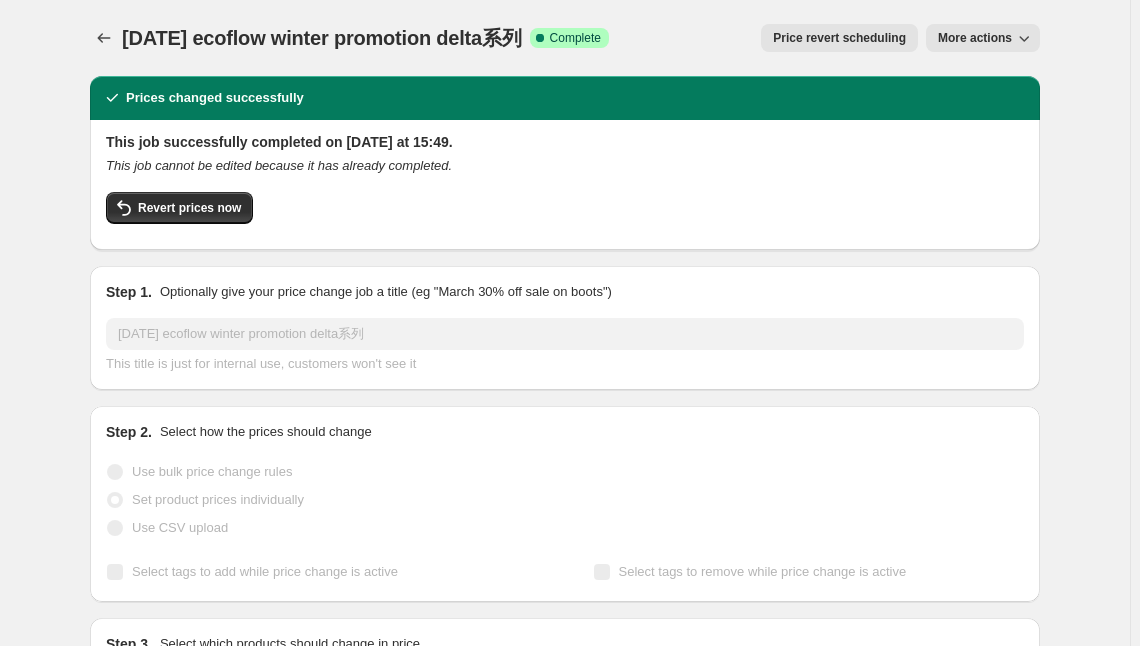 click on "More actions" at bounding box center [975, 38] 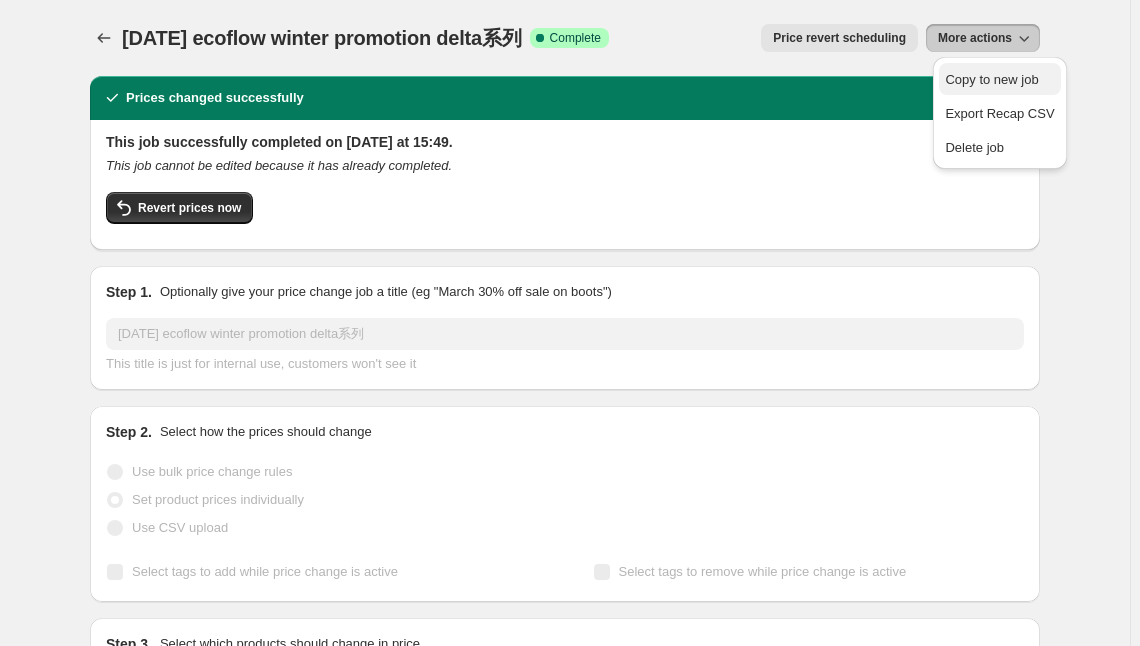 click on "Copy to new job" at bounding box center [991, 79] 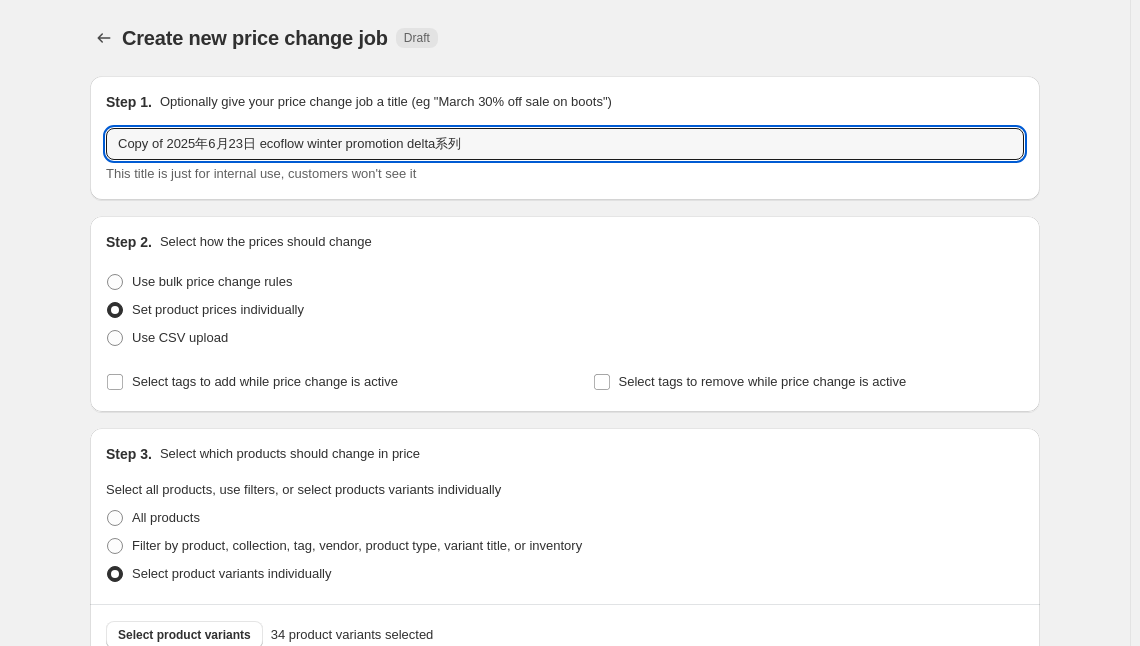 drag, startPoint x: 171, startPoint y: 145, endPoint x: 72, endPoint y: 169, distance: 101.86756 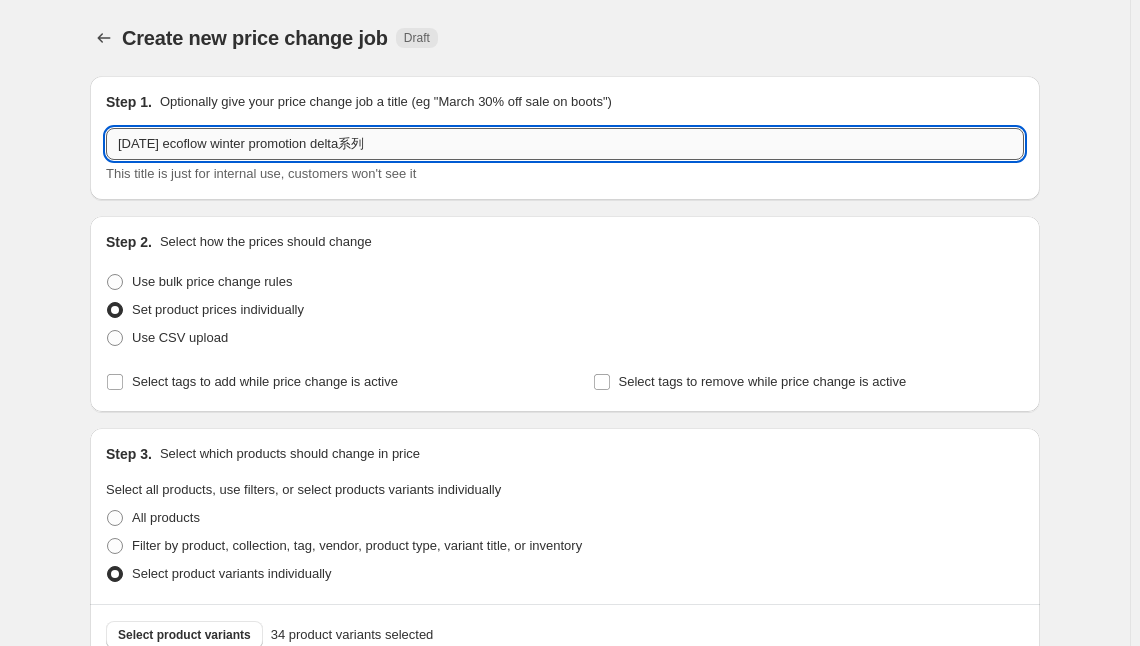 click on "[DATE] ecoflow winter promotion delta系列" at bounding box center [565, 144] 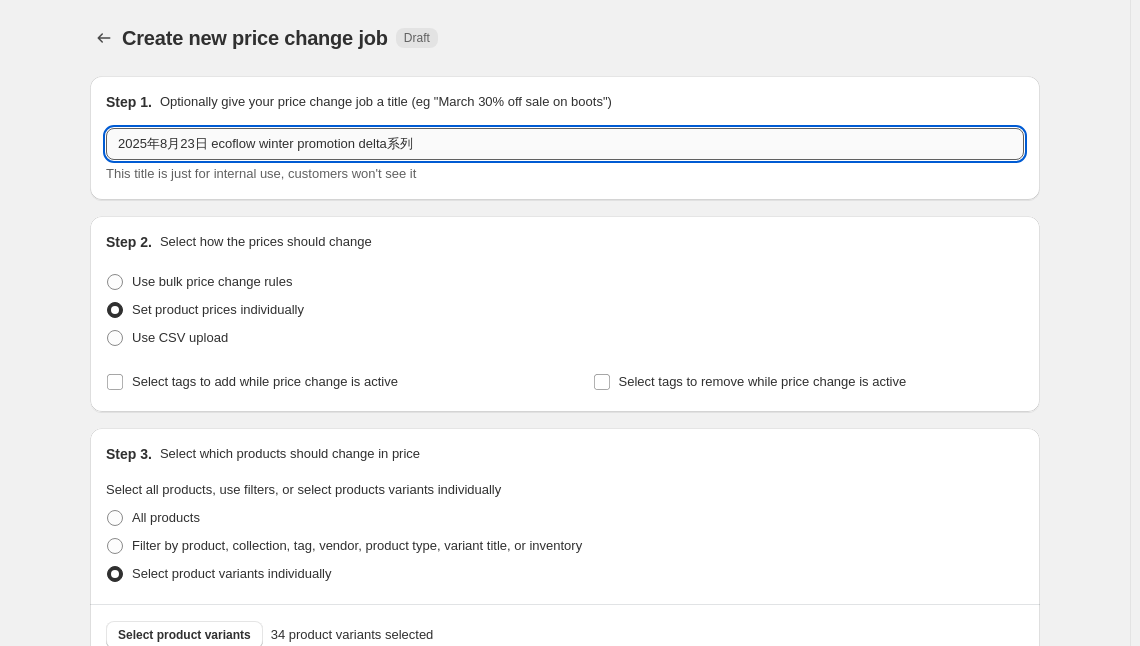 click on "2025年8月23日 ecoflow winter promotion delta系列" at bounding box center (565, 144) 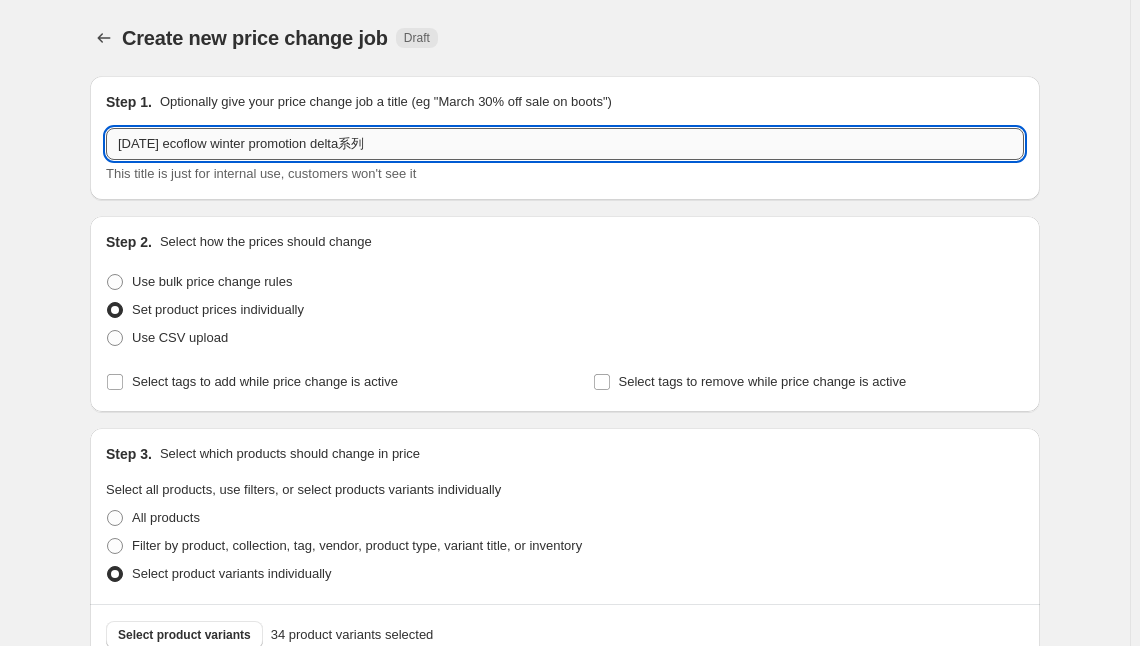 click on "[DATE] ecoflow winter promotion delta系列" at bounding box center (565, 144) 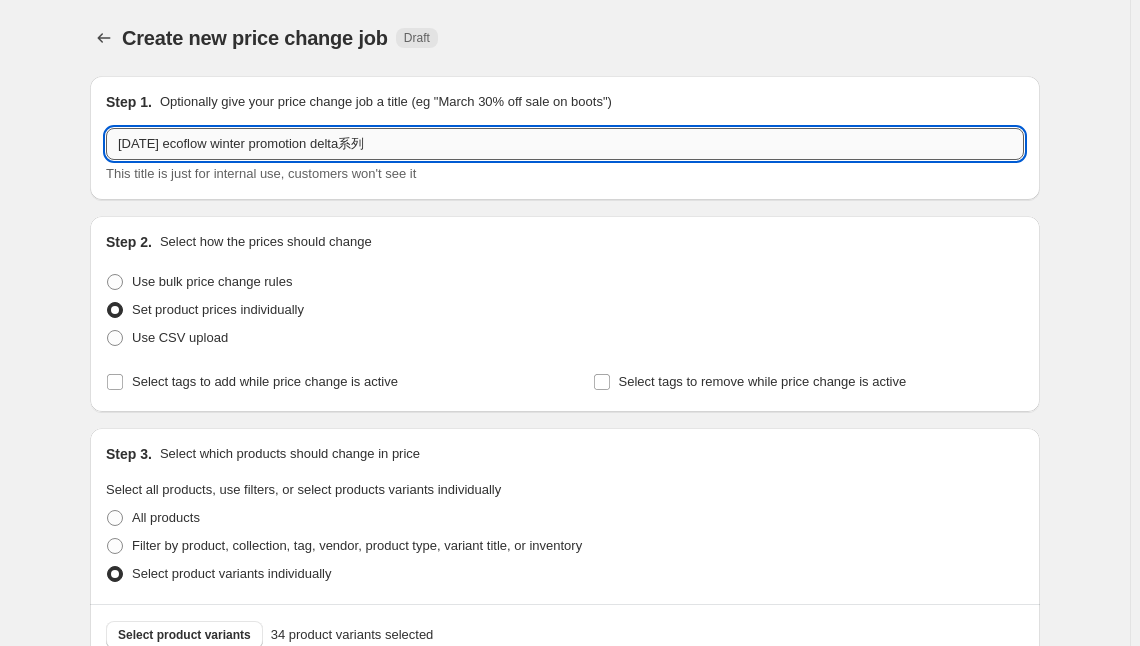 drag, startPoint x: 253, startPoint y: 142, endPoint x: 352, endPoint y: 145, distance: 99.04544 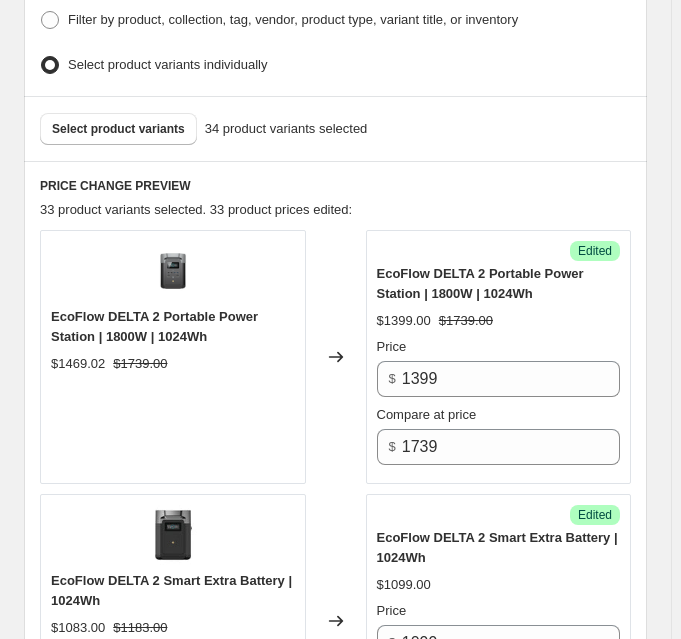 scroll, scrollTop: 727, scrollLeft: 0, axis: vertical 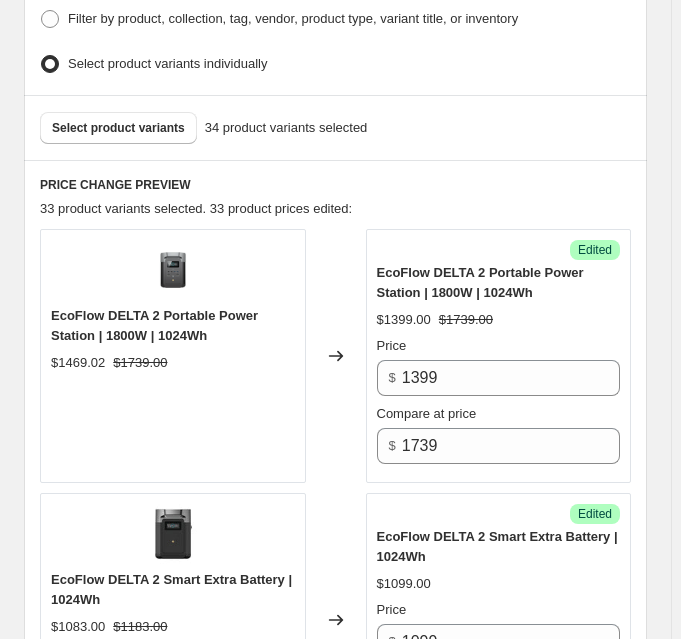 type on "2025年8月4日 ecoflow pb tech同价 delta系列" 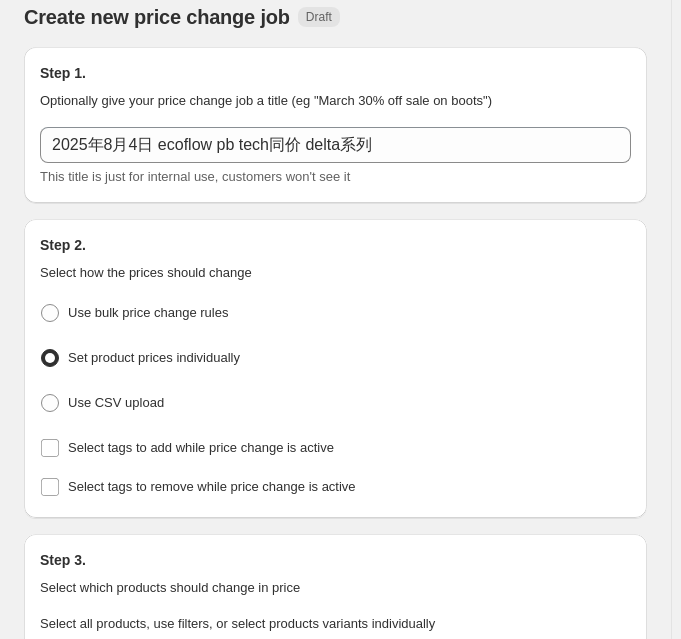 scroll, scrollTop: 0, scrollLeft: 0, axis: both 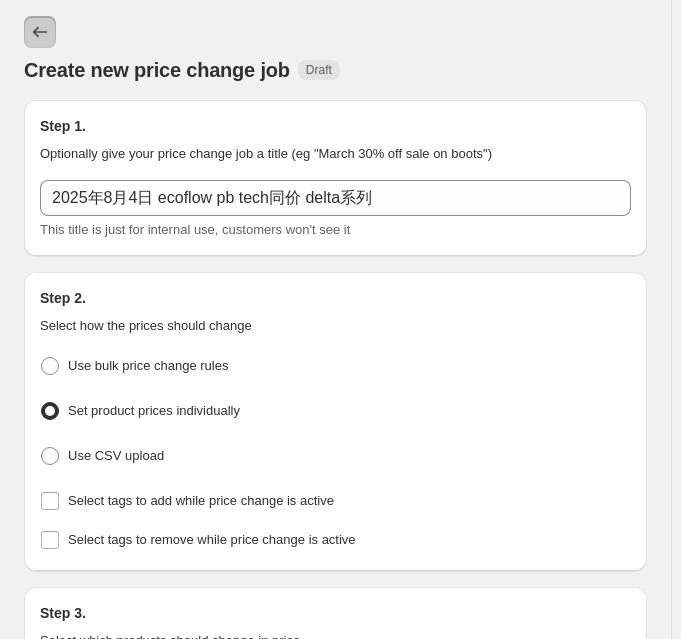 click at bounding box center [40, 32] 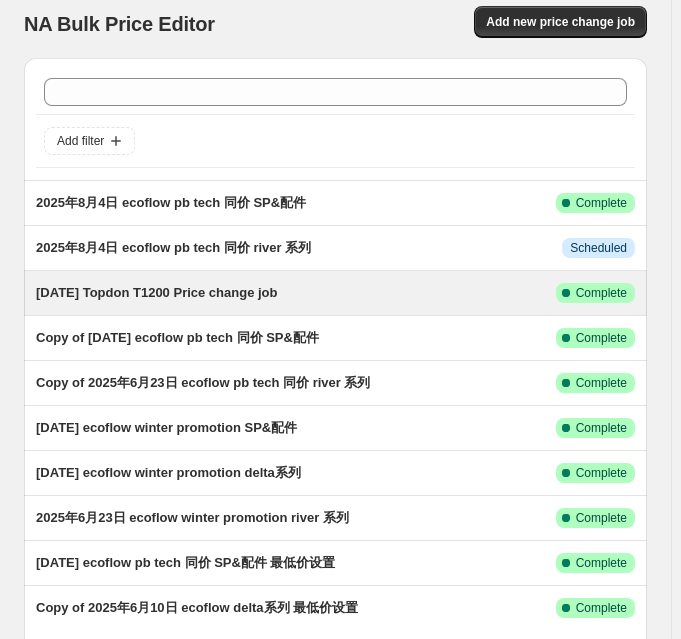 scroll, scrollTop: 0, scrollLeft: 0, axis: both 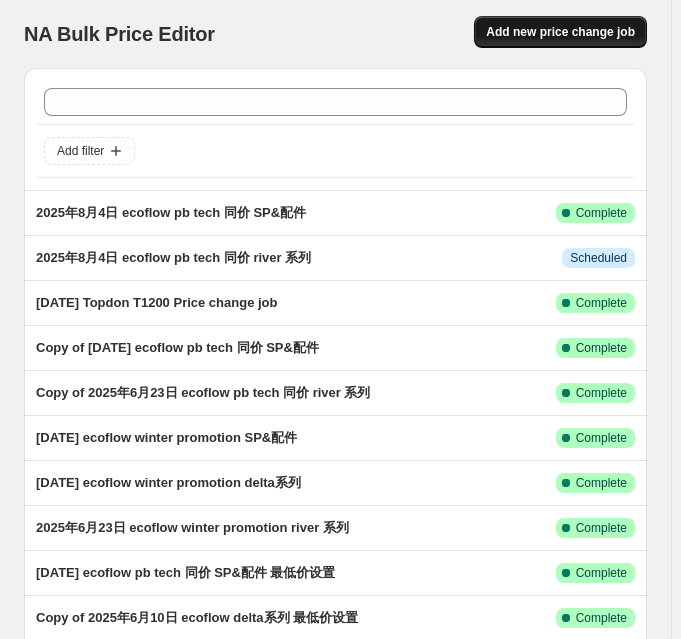 click on "Add new price change job" at bounding box center (560, 32) 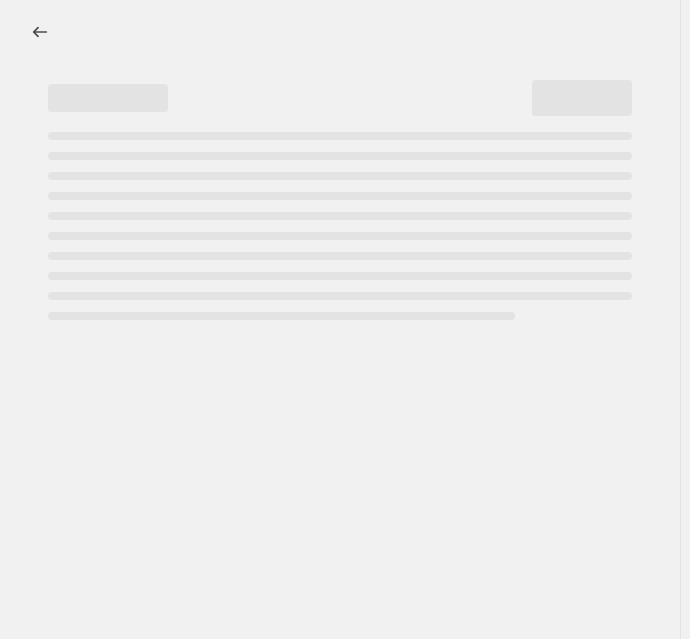 select on "percentage" 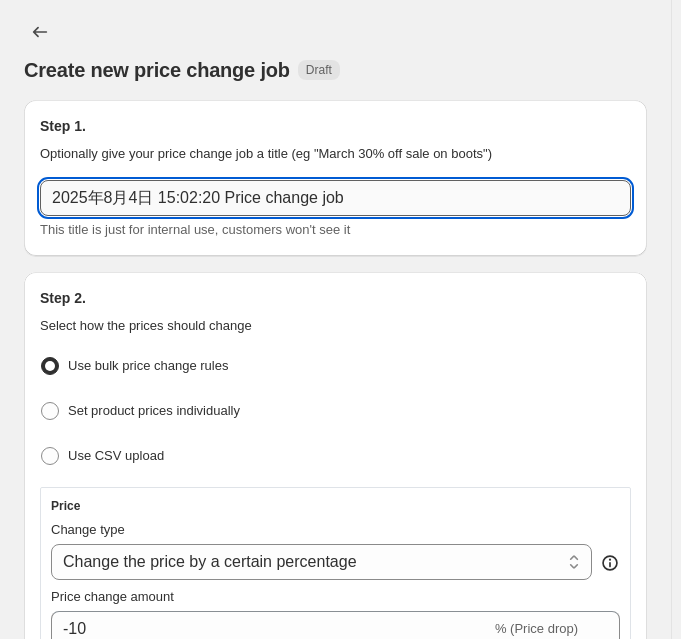 drag, startPoint x: 159, startPoint y: 194, endPoint x: 439, endPoint y: 202, distance: 280.11426 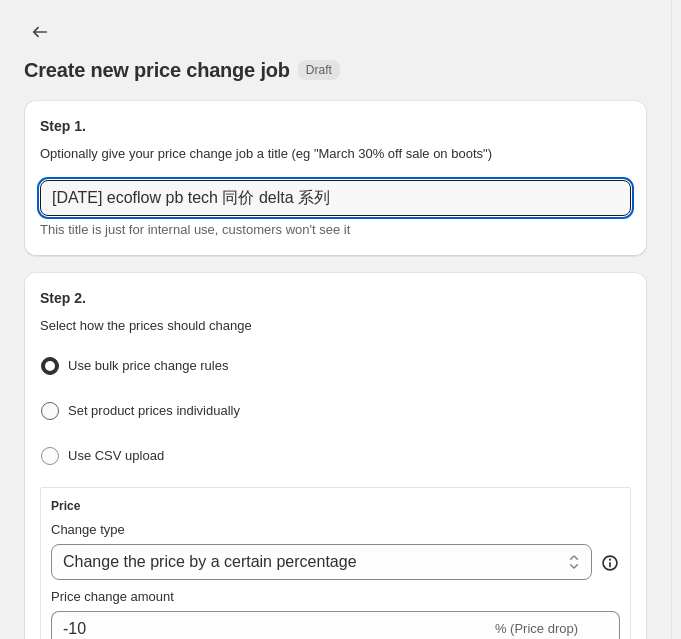 type on "[DATE] ecoflow pb tech 同价 delta 系列" 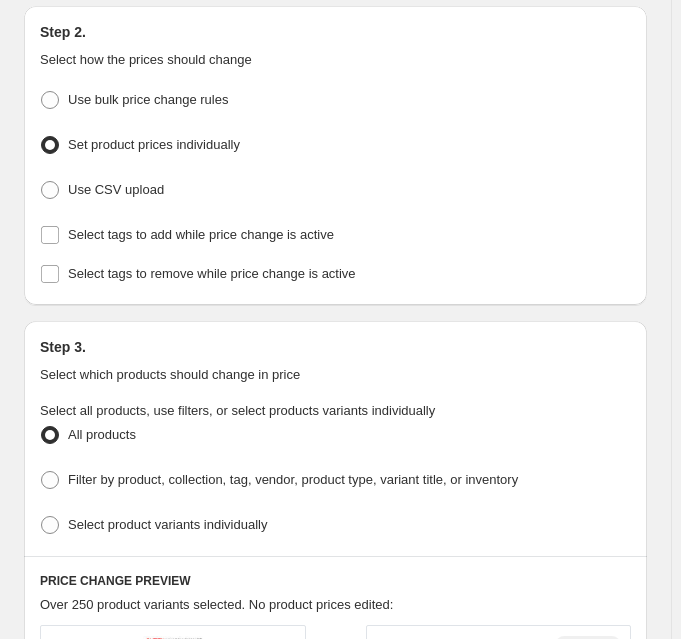 scroll, scrollTop: 363, scrollLeft: 0, axis: vertical 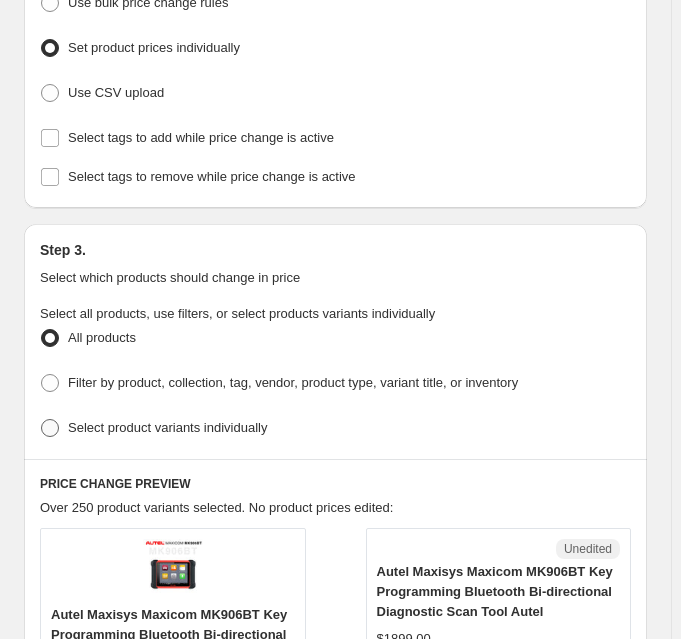 click on "Select product variants individually" at bounding box center (153, 428) 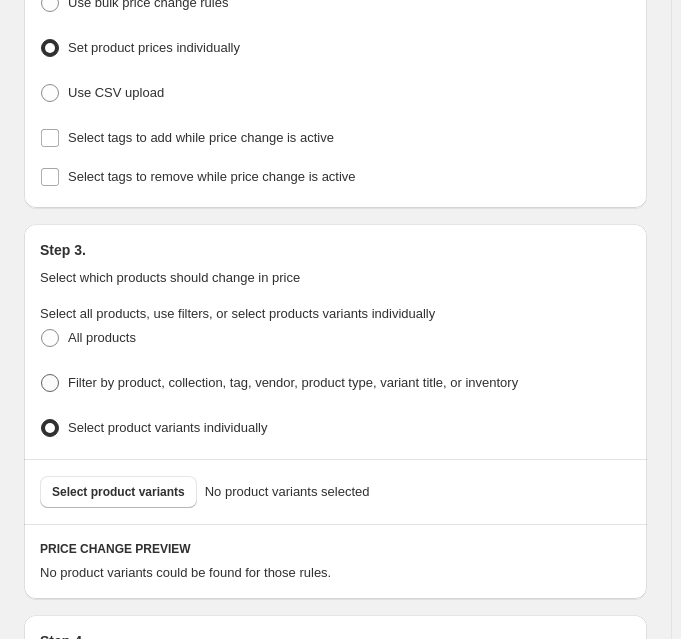 scroll, scrollTop: 545, scrollLeft: 0, axis: vertical 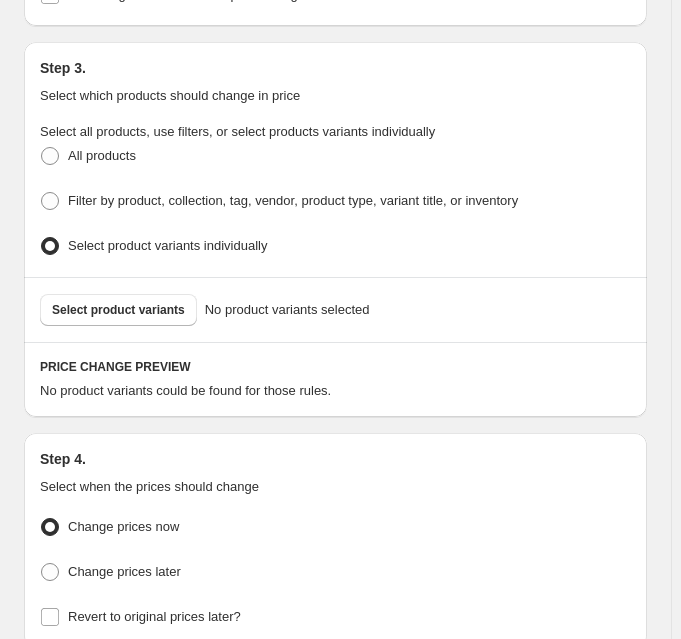 click on "Select product variants No   product variants selected" at bounding box center [335, 310] 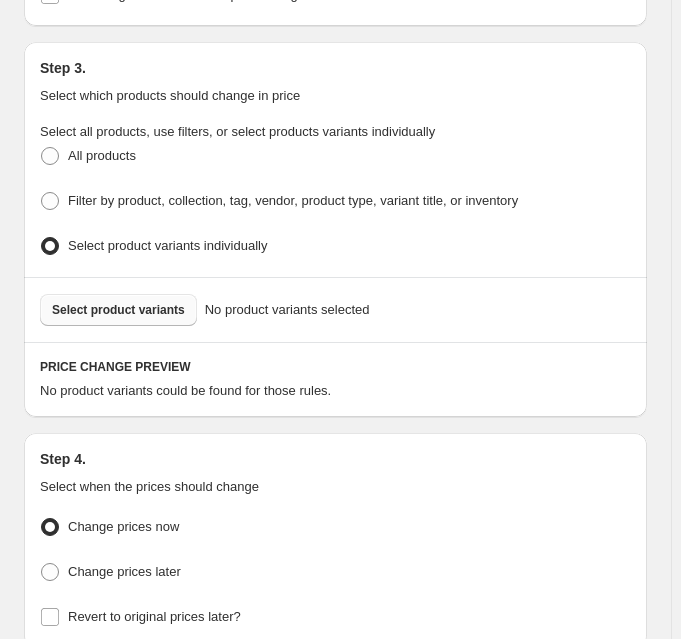 click on "Select product variants" at bounding box center (118, 310) 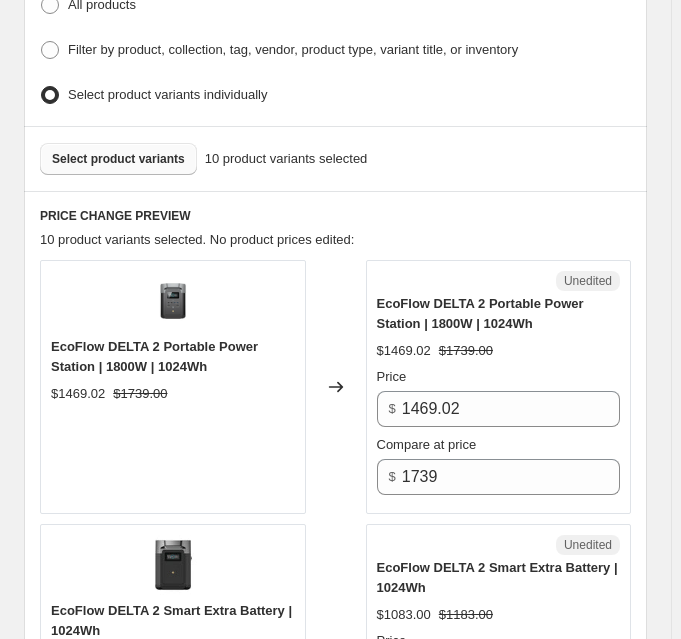 scroll, scrollTop: 727, scrollLeft: 0, axis: vertical 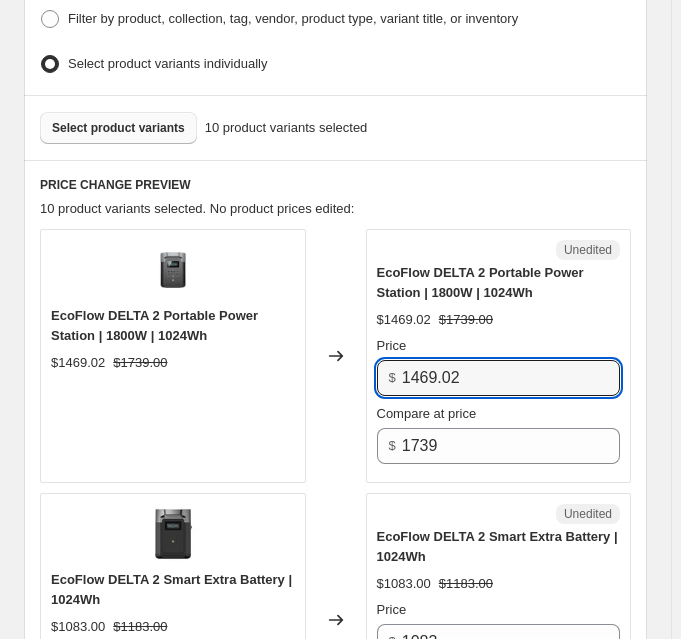 drag, startPoint x: 488, startPoint y: 378, endPoint x: 394, endPoint y: 387, distance: 94.42987 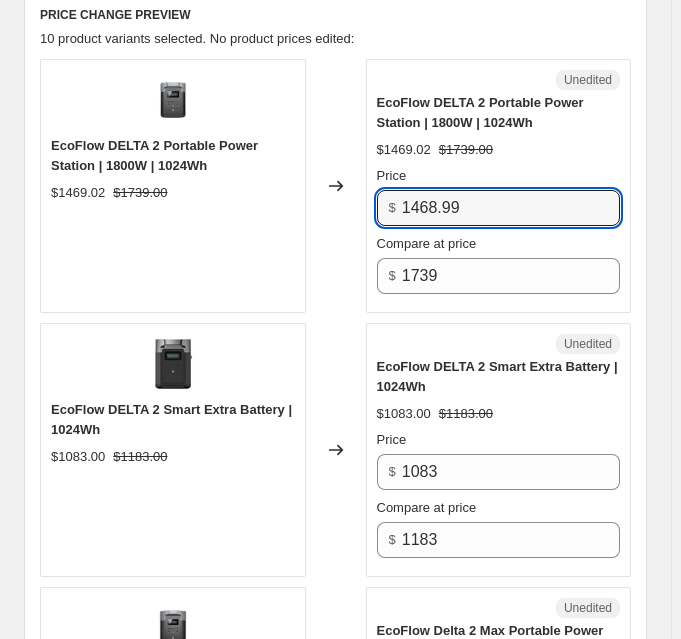 scroll, scrollTop: 909, scrollLeft: 0, axis: vertical 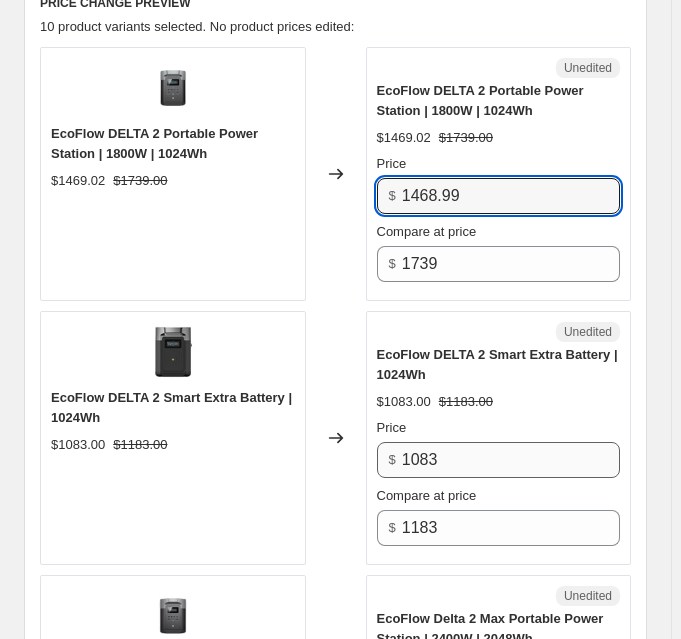type on "1468.99" 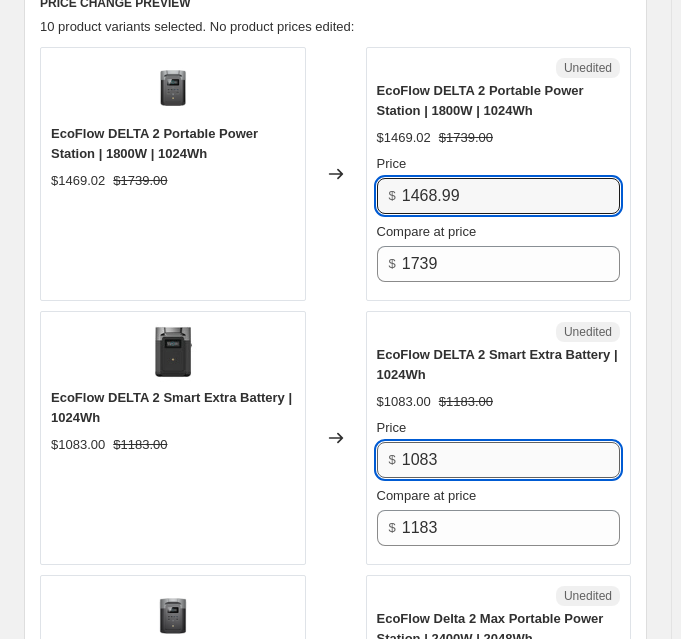 click on "1083" at bounding box center [511, 460] 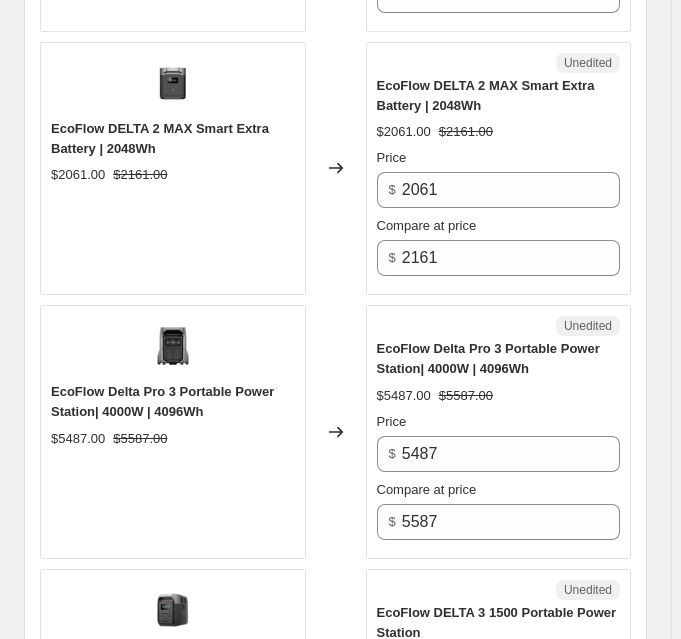 scroll, scrollTop: 2000, scrollLeft: 0, axis: vertical 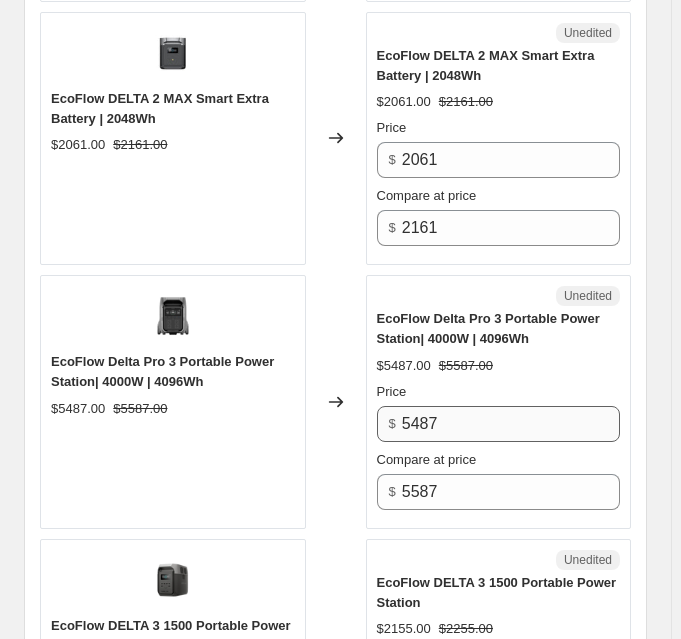 type on "1098.17" 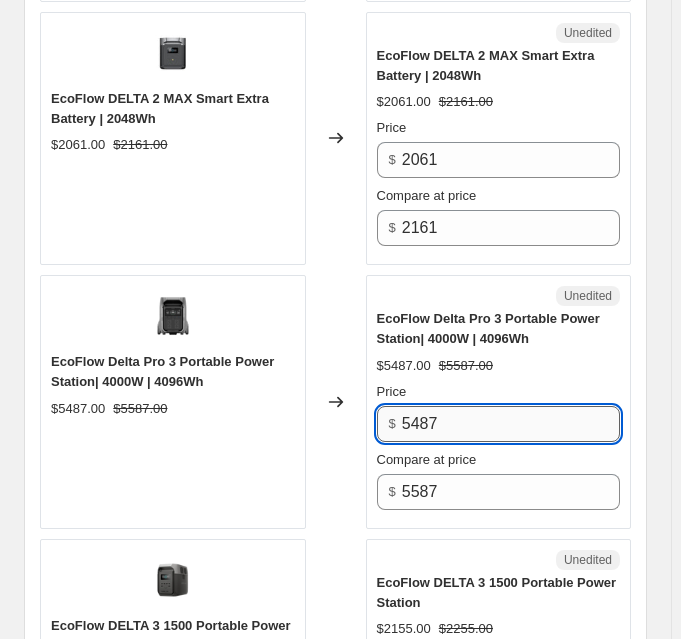 click on "5487" at bounding box center [511, 424] 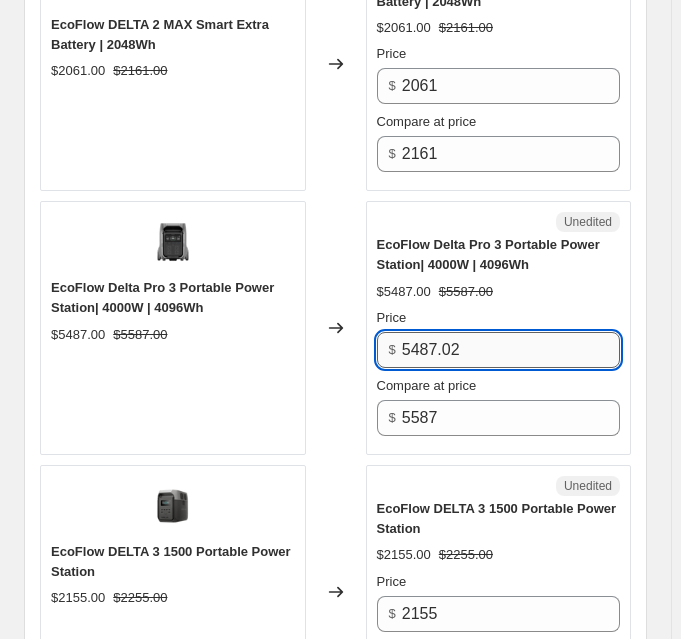 scroll, scrollTop: 2181, scrollLeft: 0, axis: vertical 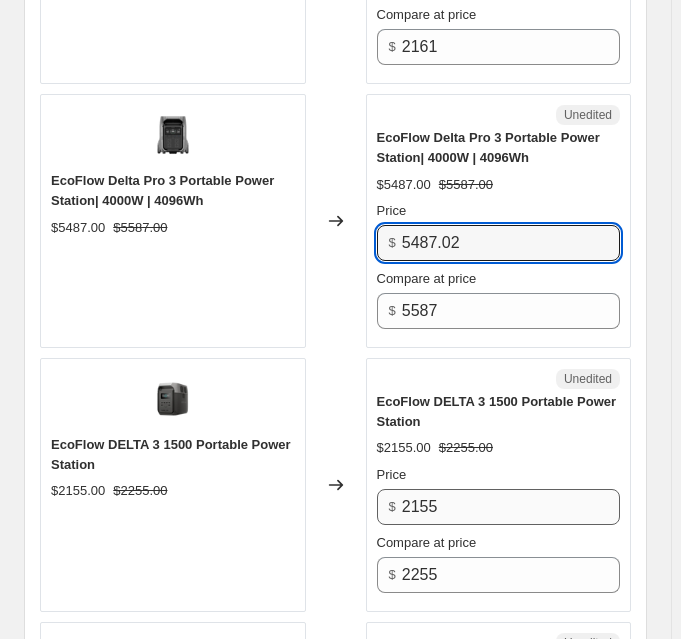 type on "5487.02" 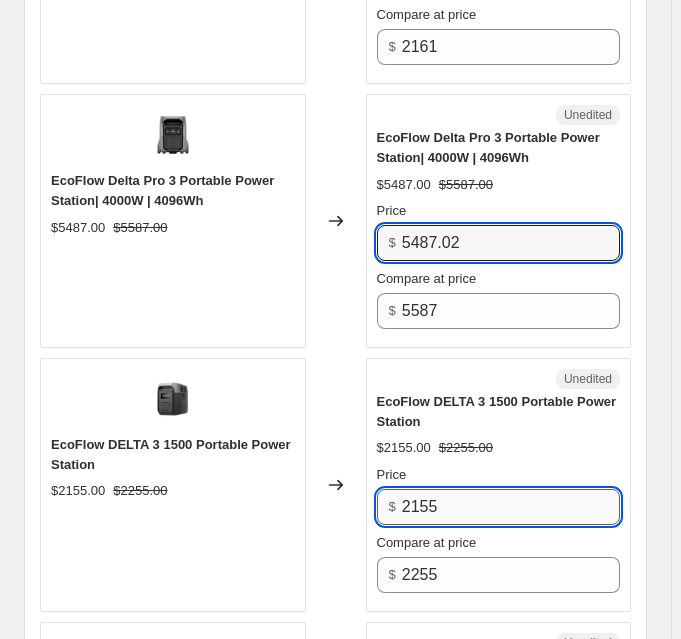 click on "2155" at bounding box center (511, 507) 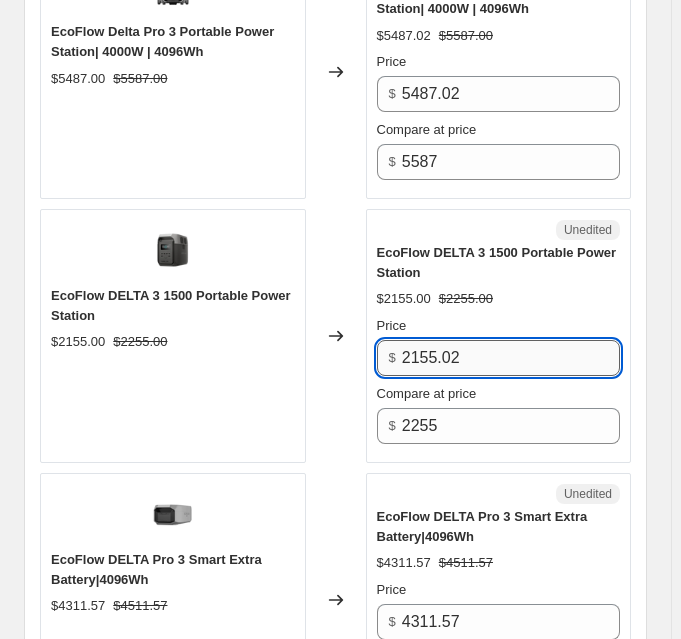 scroll, scrollTop: 2454, scrollLeft: 0, axis: vertical 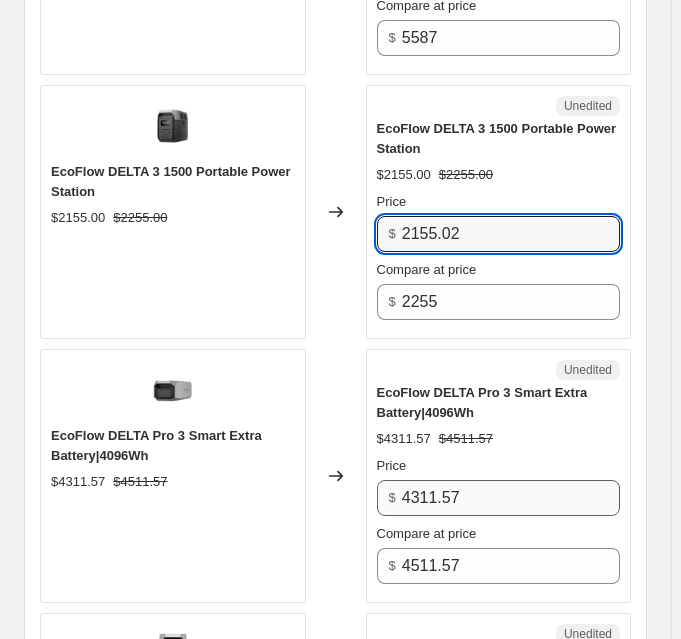 type on "2155.02" 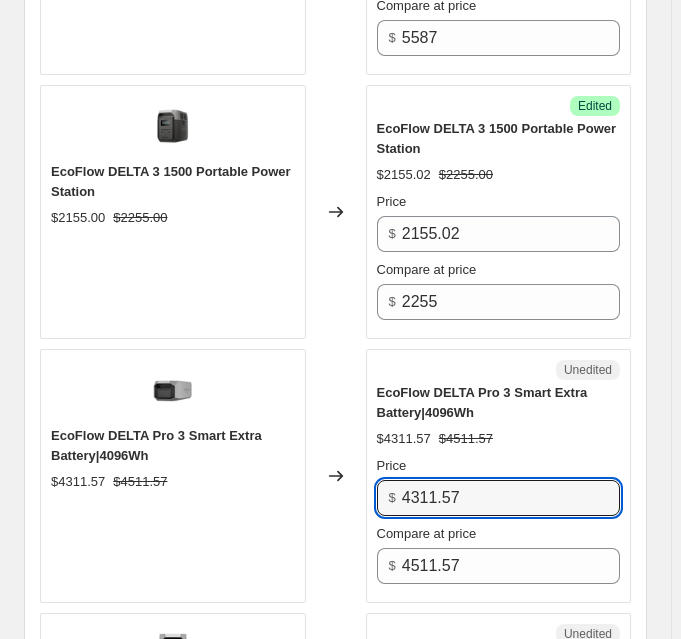 drag, startPoint x: 493, startPoint y: 484, endPoint x: 400, endPoint y: 498, distance: 94.04786 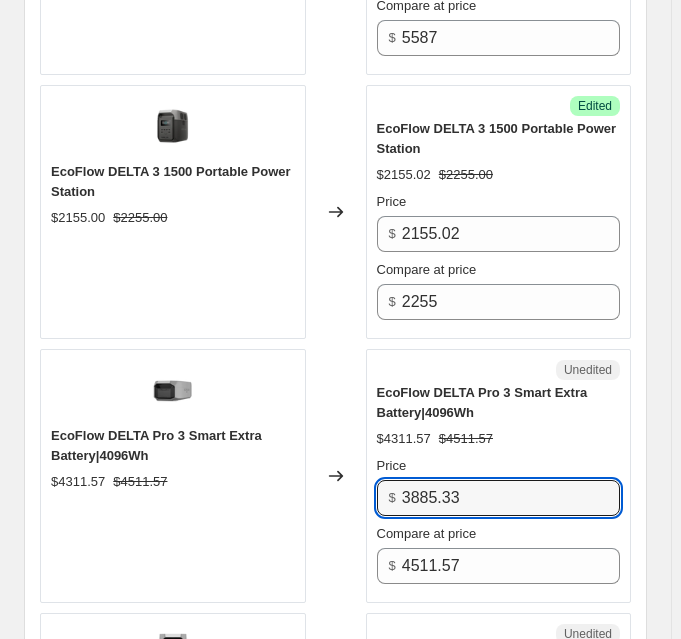 type on "3885.33" 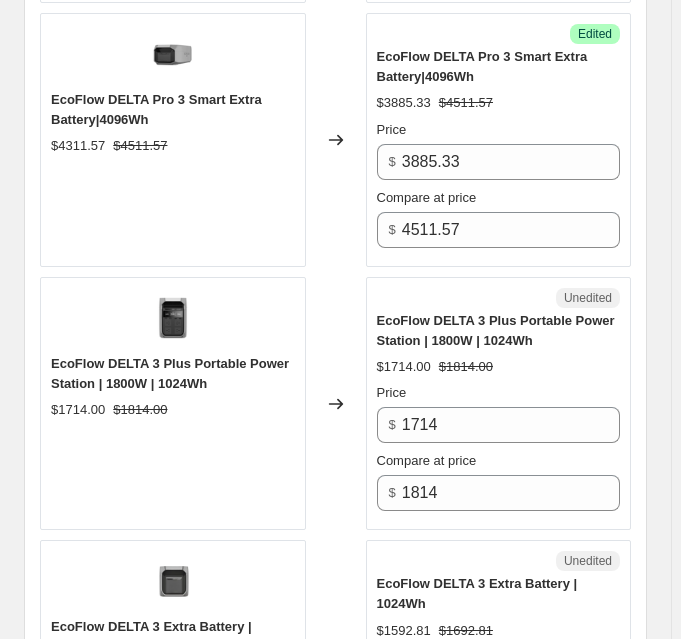 scroll, scrollTop: 2818, scrollLeft: 0, axis: vertical 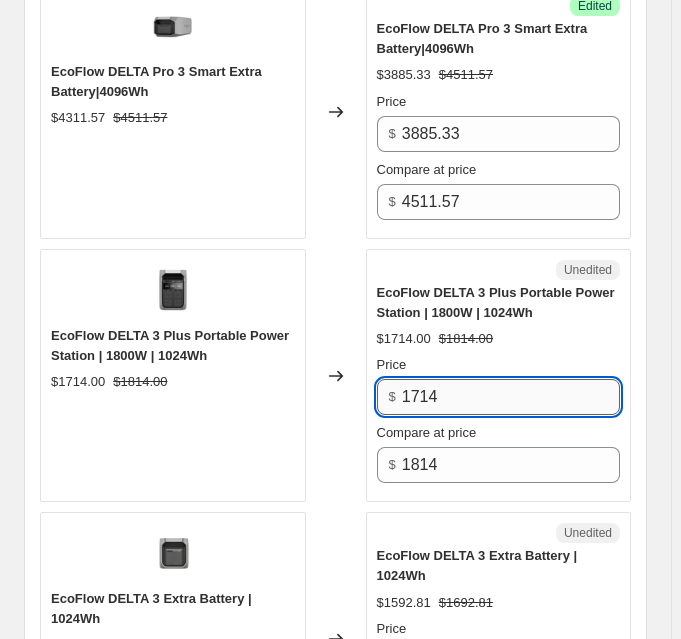 click on "1714" at bounding box center [511, 397] 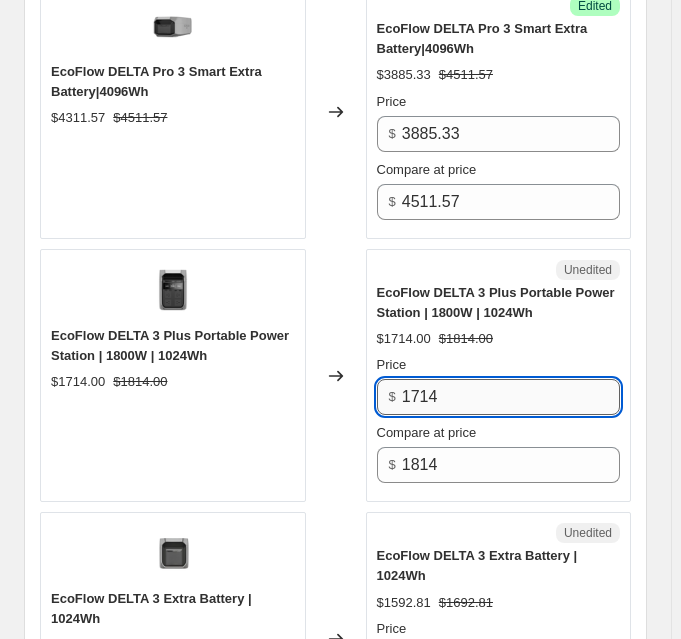 scroll, scrollTop: 3000, scrollLeft: 0, axis: vertical 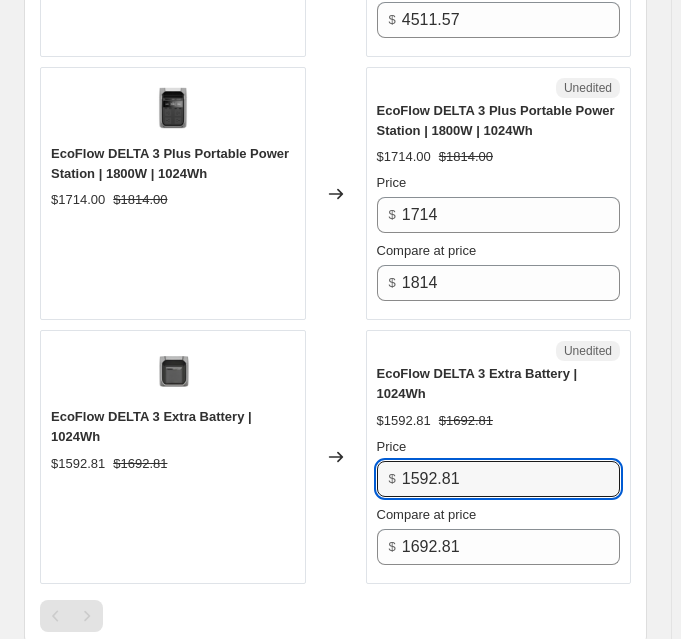 drag, startPoint x: 469, startPoint y: 452, endPoint x: 373, endPoint y: 474, distance: 98.48858 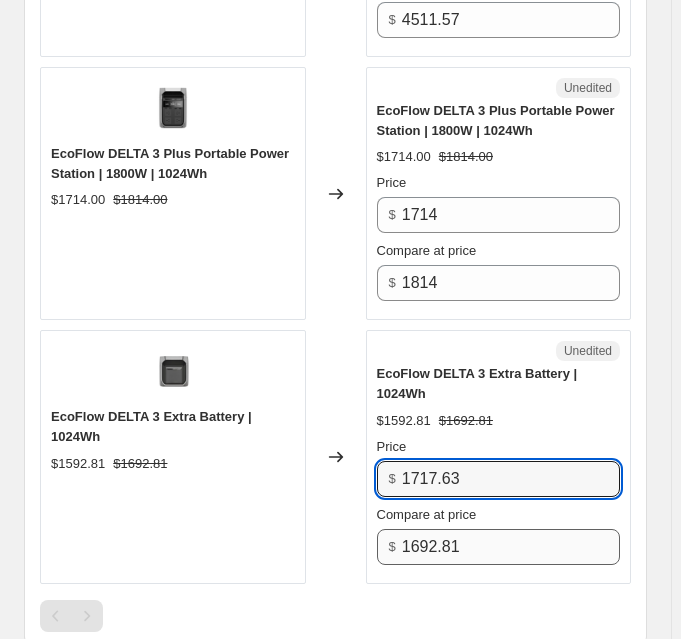 type on "1717.63" 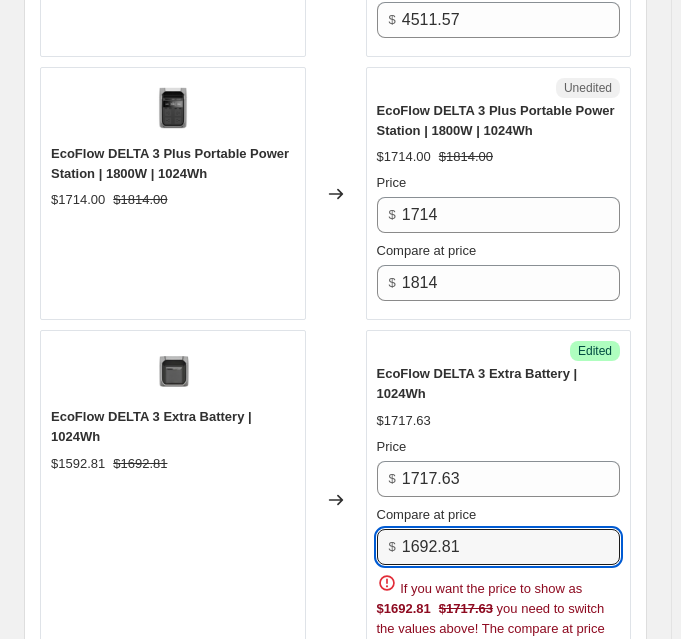 drag, startPoint x: 520, startPoint y: 523, endPoint x: 372, endPoint y: 551, distance: 150.62537 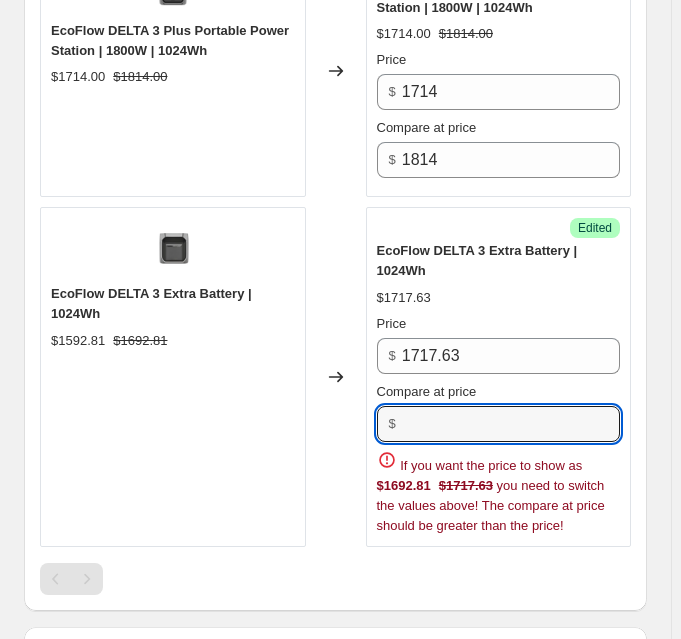 scroll, scrollTop: 3272, scrollLeft: 0, axis: vertical 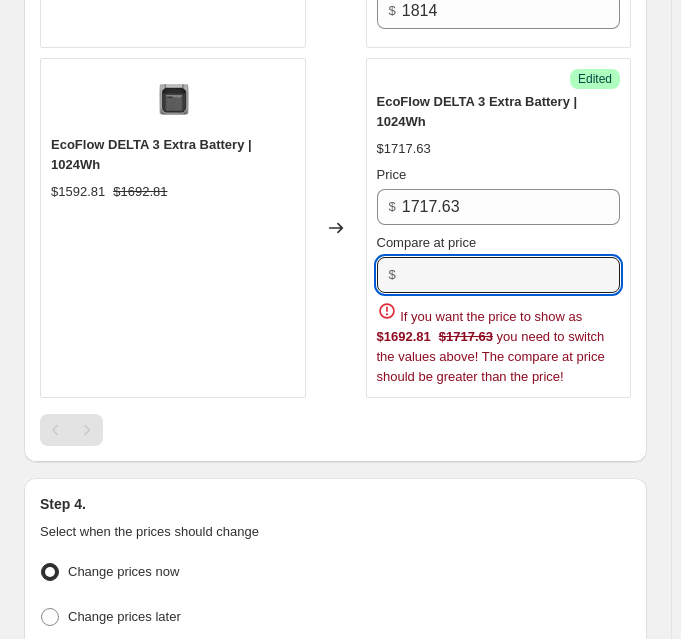 type 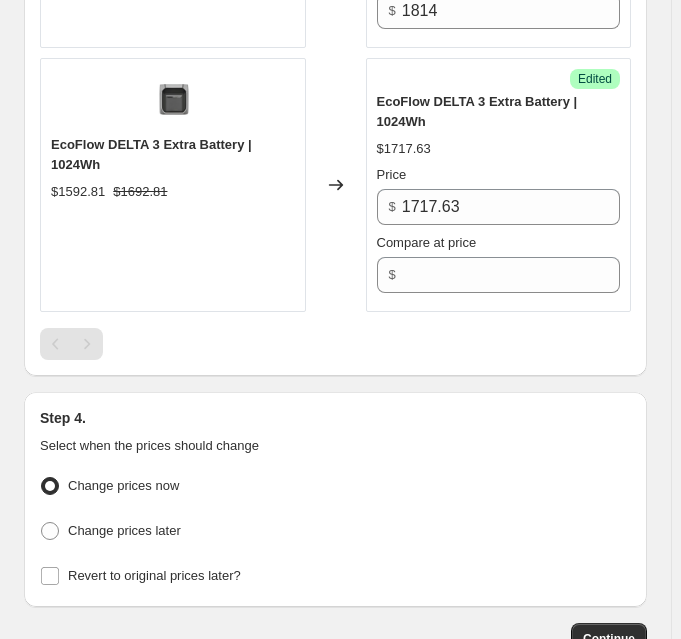 click on "Step 1. Optionally give your price change job a title (eg "March 30% off sale on boots") [DATE] ecoflow pb tech 同价 delta 系列 This title is just for internal use, customers won't see it Step 2. Select how the prices should change Use bulk price change rules Set product prices individually Use CSV upload Select tags to add while price change is active Select tags to remove while price change is active Step 3. Select which products should change in price Select all products, use filters, or select products variants individually All products Filter by product, collection, tag, vendor, product type, variant title, or inventory Select product variants individually Select product variants 10   product variants selected PRICE CHANGE PREVIEW 10 product variants selected. 6 product prices edited: EcoFlow DELTA 2 Portable Power Station | 1800W | 1024Wh $1469.02 $1739.00 Changed to Success Edited EcoFlow DELTA 2 Portable Power Station | 1800W | 1024Wh $1468.99 $1739.00 Price $ 1468.99 Compare at price $ $" at bounding box center [327, -1267] 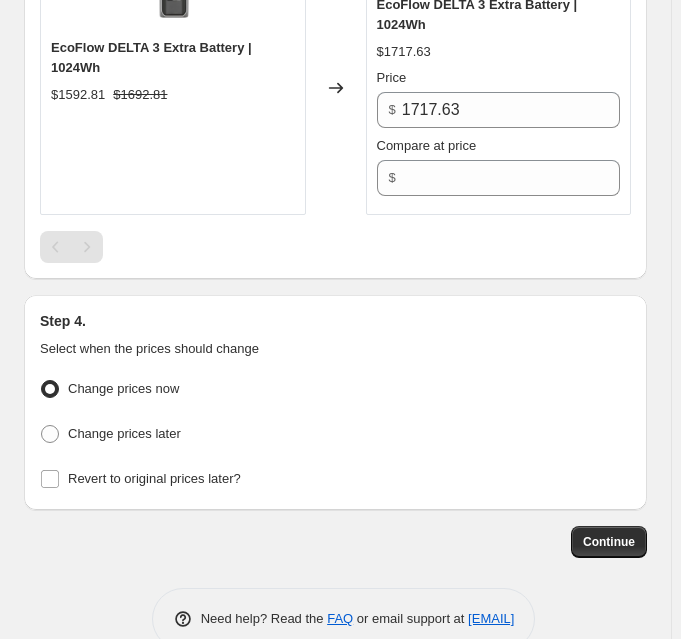 scroll, scrollTop: 3372, scrollLeft: 0, axis: vertical 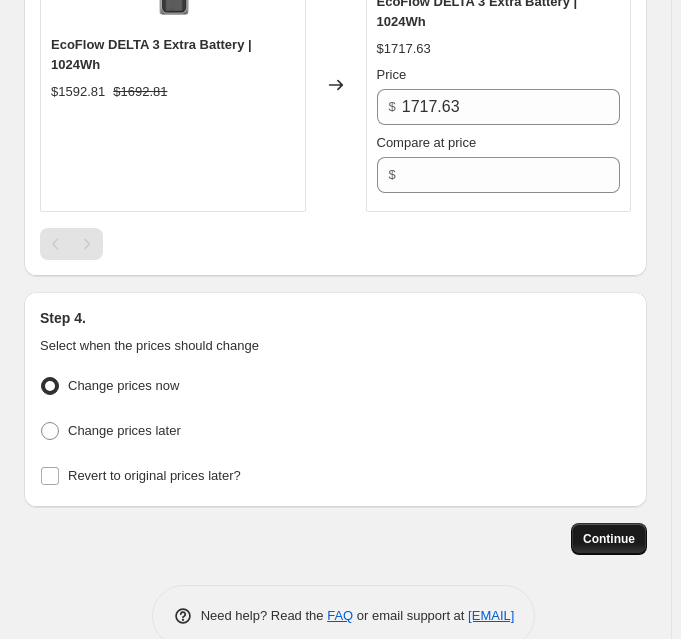 click on "Continue" at bounding box center (609, 539) 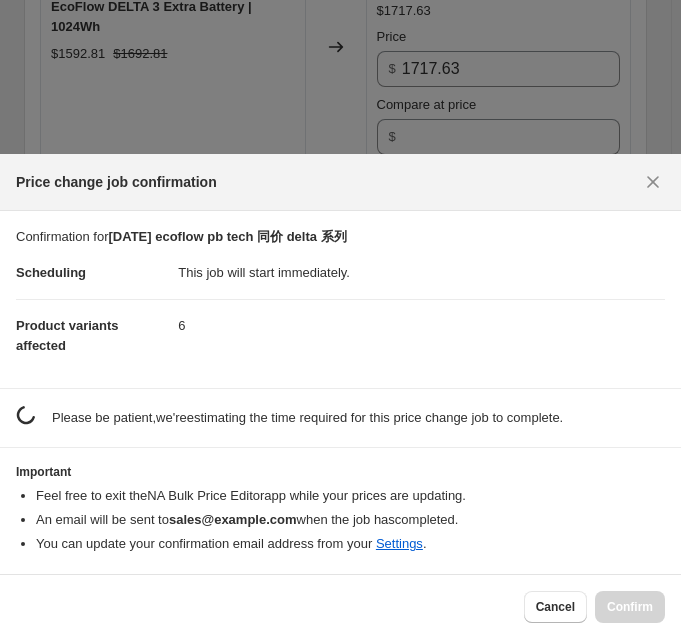 scroll, scrollTop: 0, scrollLeft: 0, axis: both 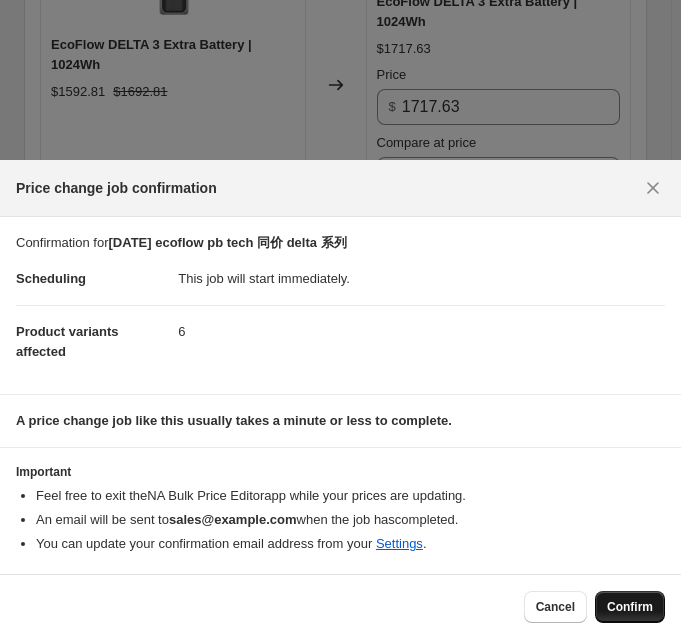 click on "Confirm" at bounding box center [630, 607] 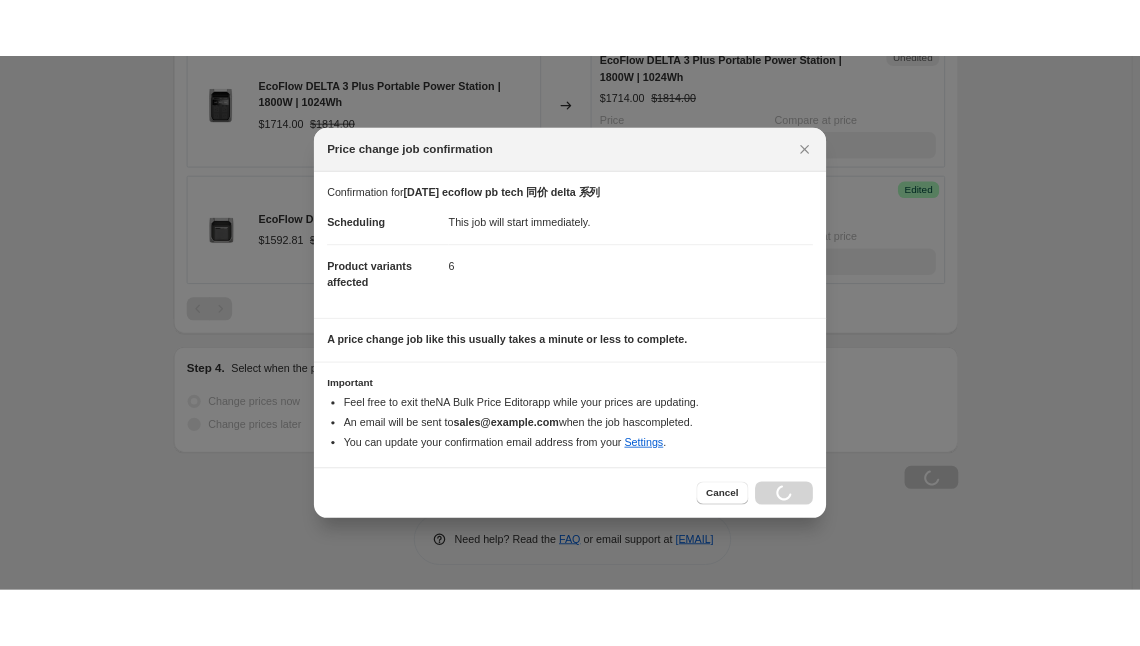 scroll, scrollTop: 2077, scrollLeft: 0, axis: vertical 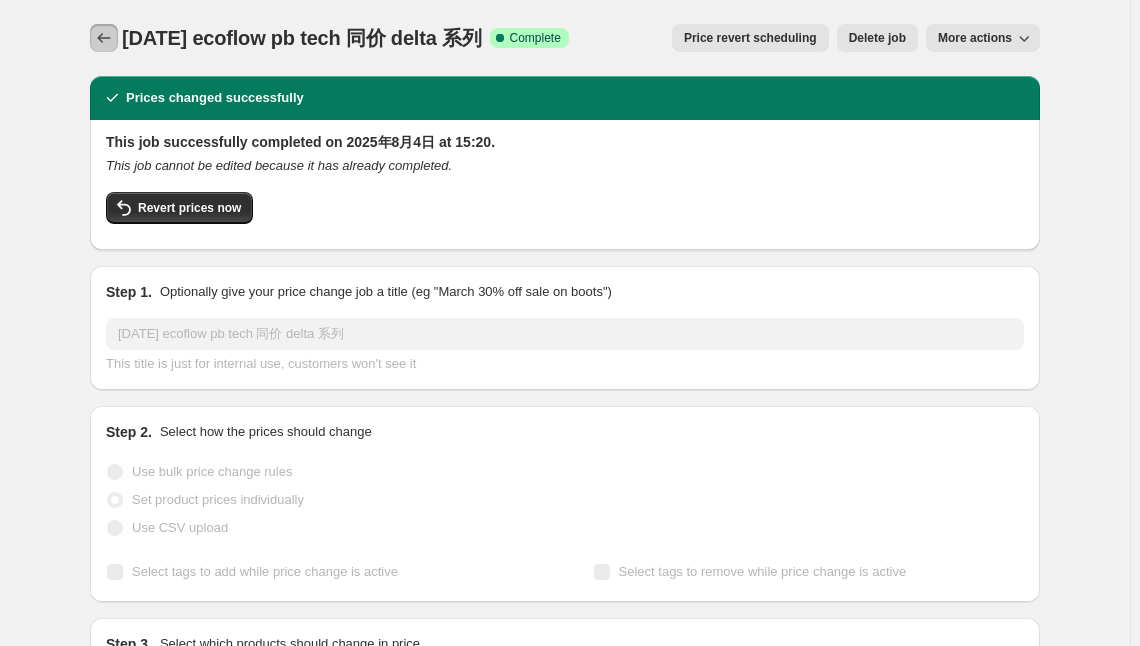 click 